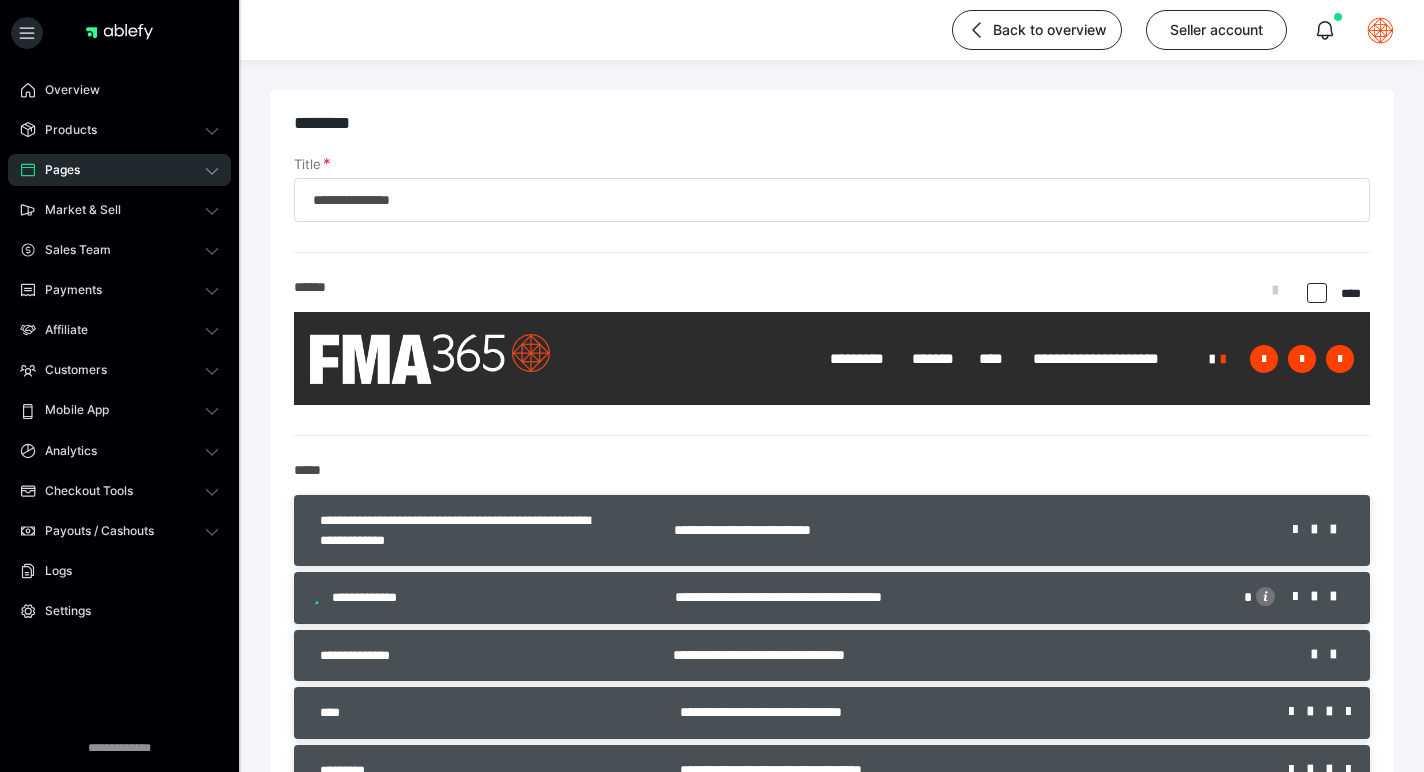 scroll, scrollTop: 731, scrollLeft: 0, axis: vertical 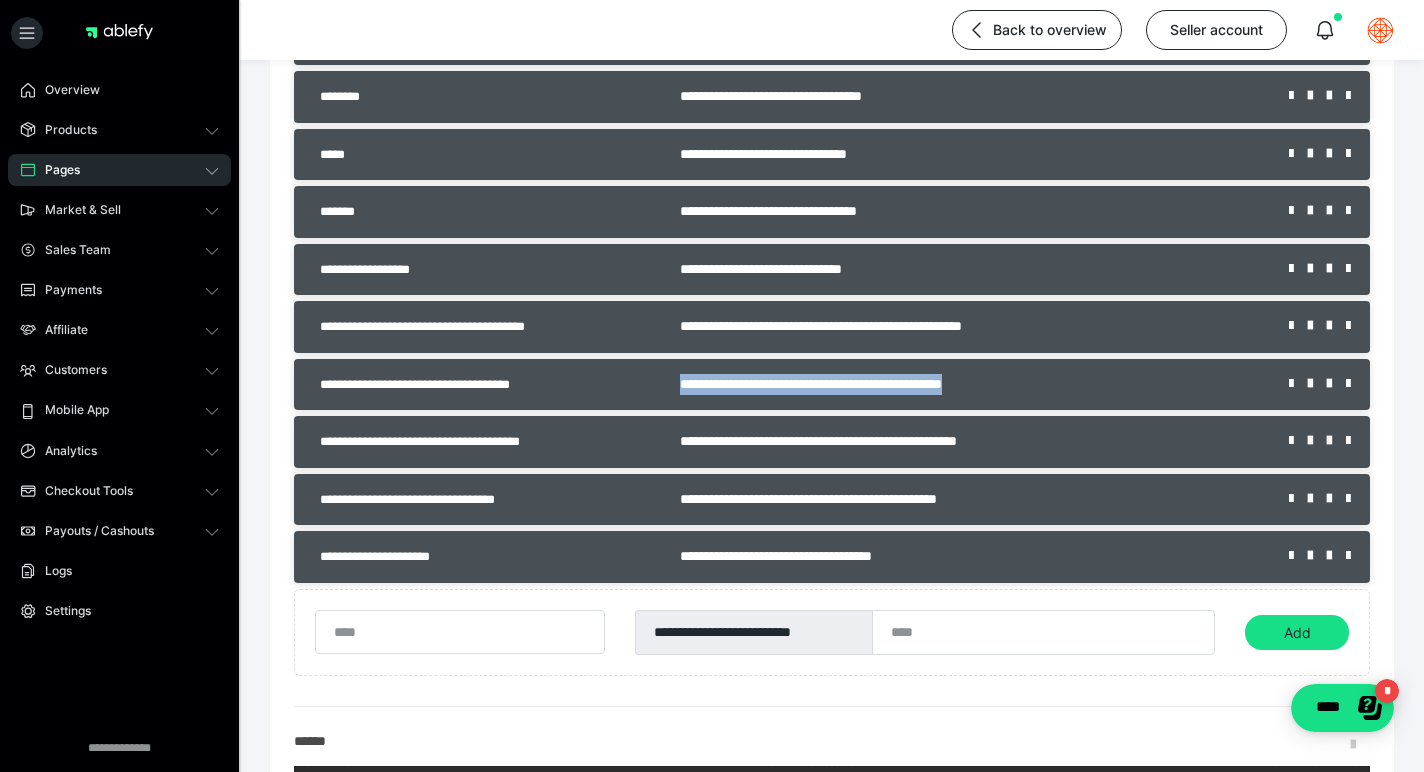 drag, startPoint x: 1026, startPoint y: 391, endPoint x: 609, endPoint y: 400, distance: 417.0971 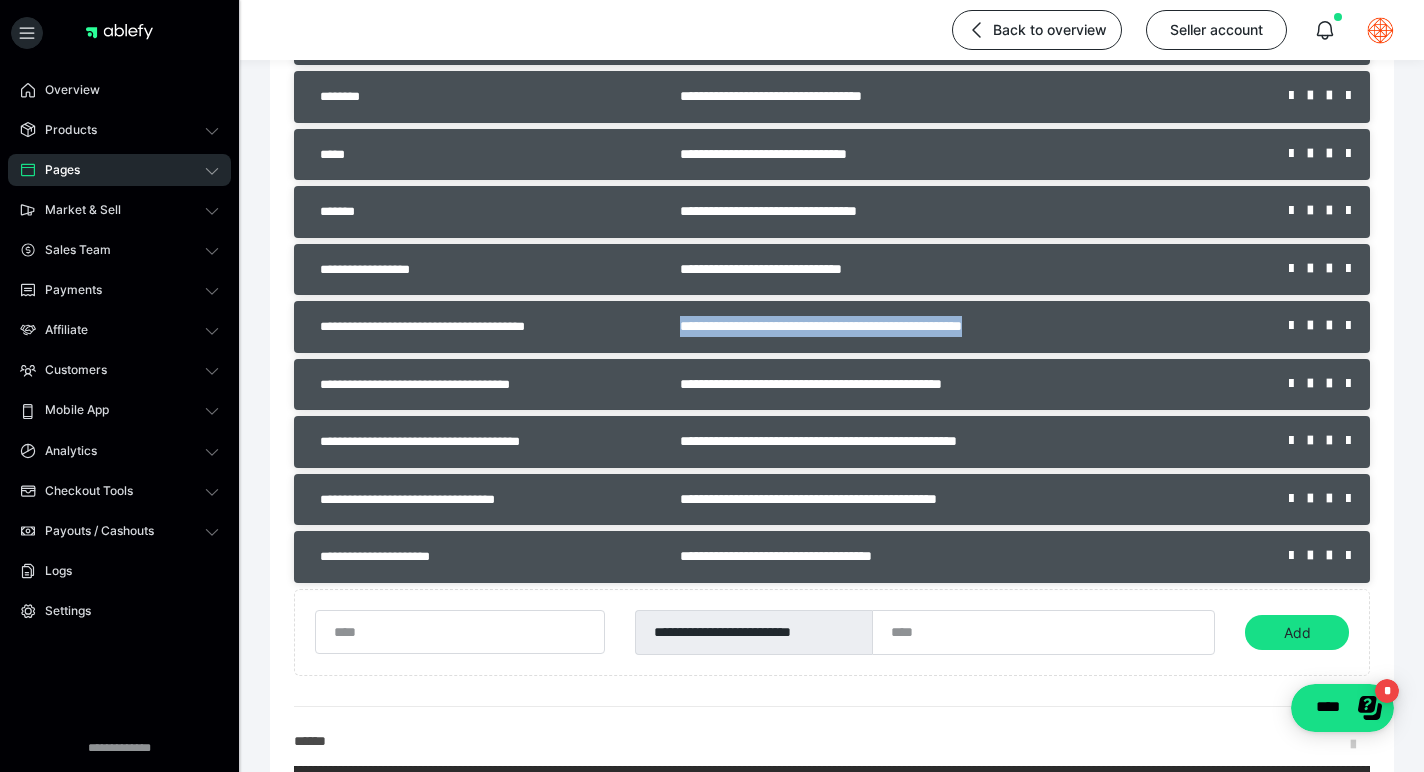 drag, startPoint x: 1045, startPoint y: 330, endPoint x: 635, endPoint y: 332, distance: 410.00488 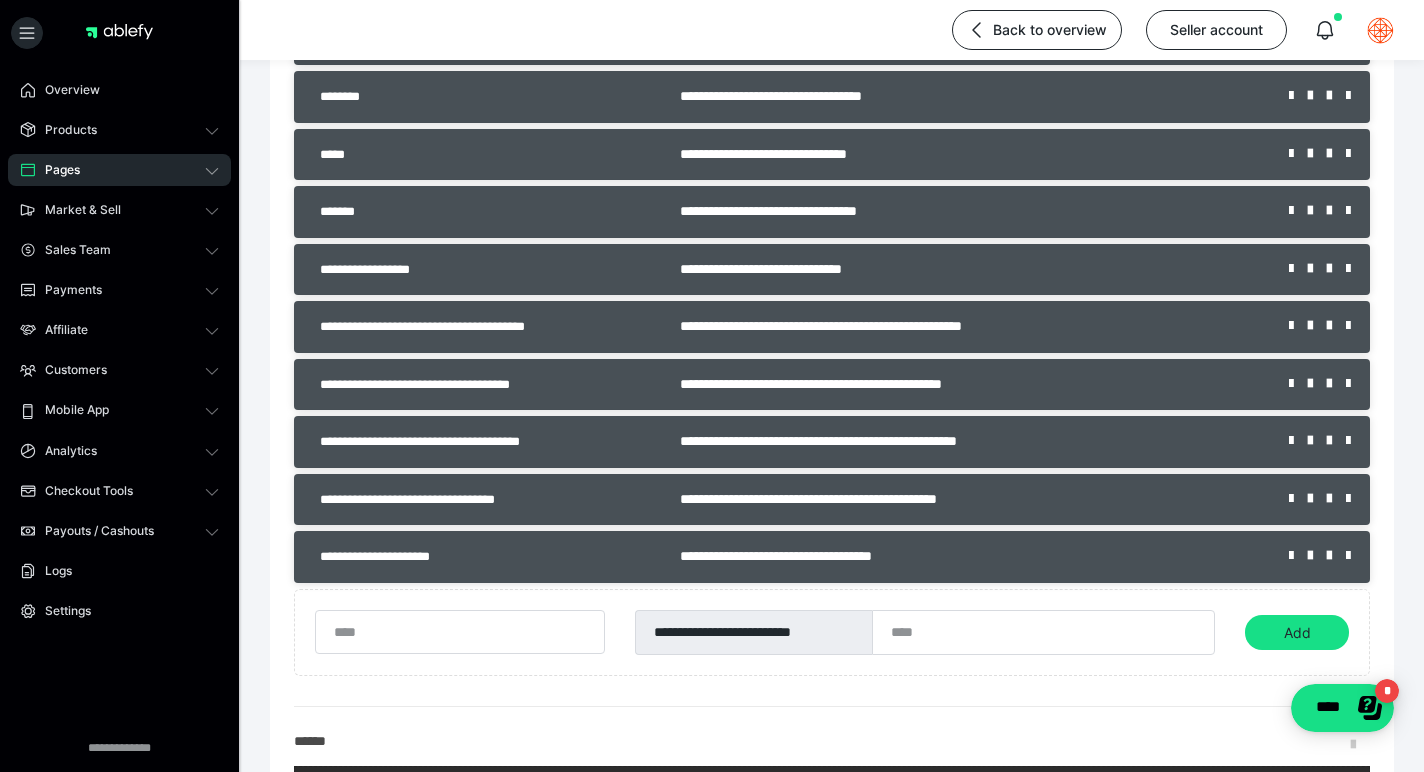 click on "**********" at bounding box center [969, 441] 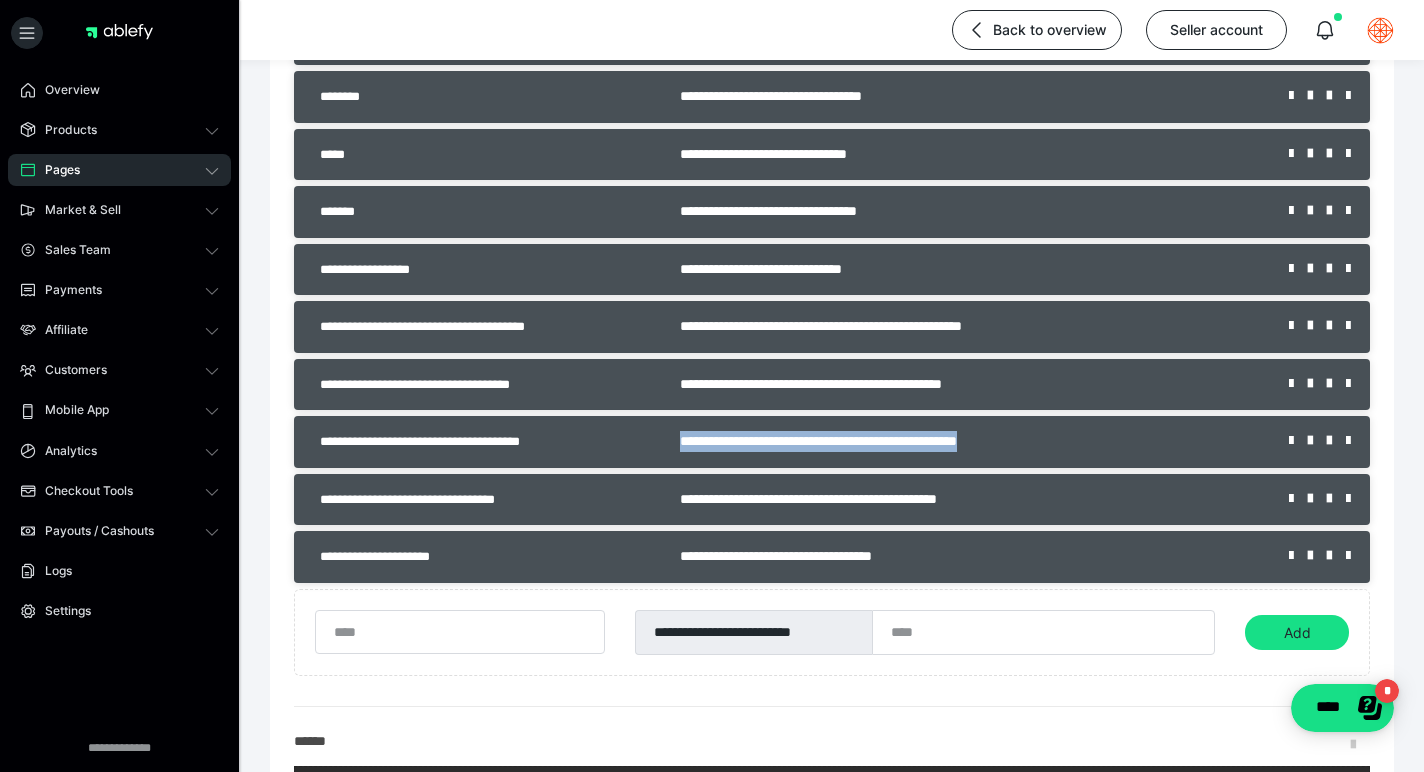 drag, startPoint x: 1044, startPoint y: 445, endPoint x: 630, endPoint y: 443, distance: 414.00482 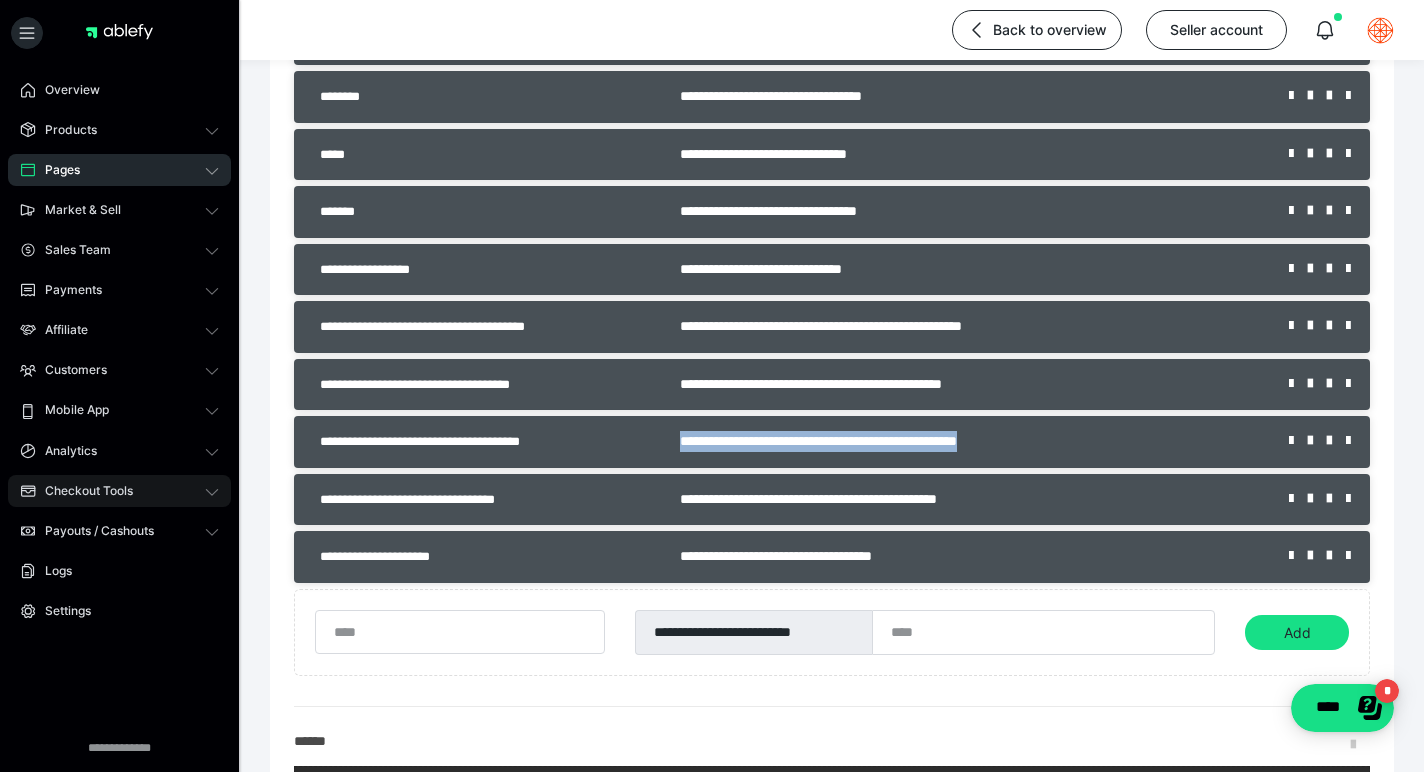 click on "Checkout Tools" at bounding box center (119, 491) 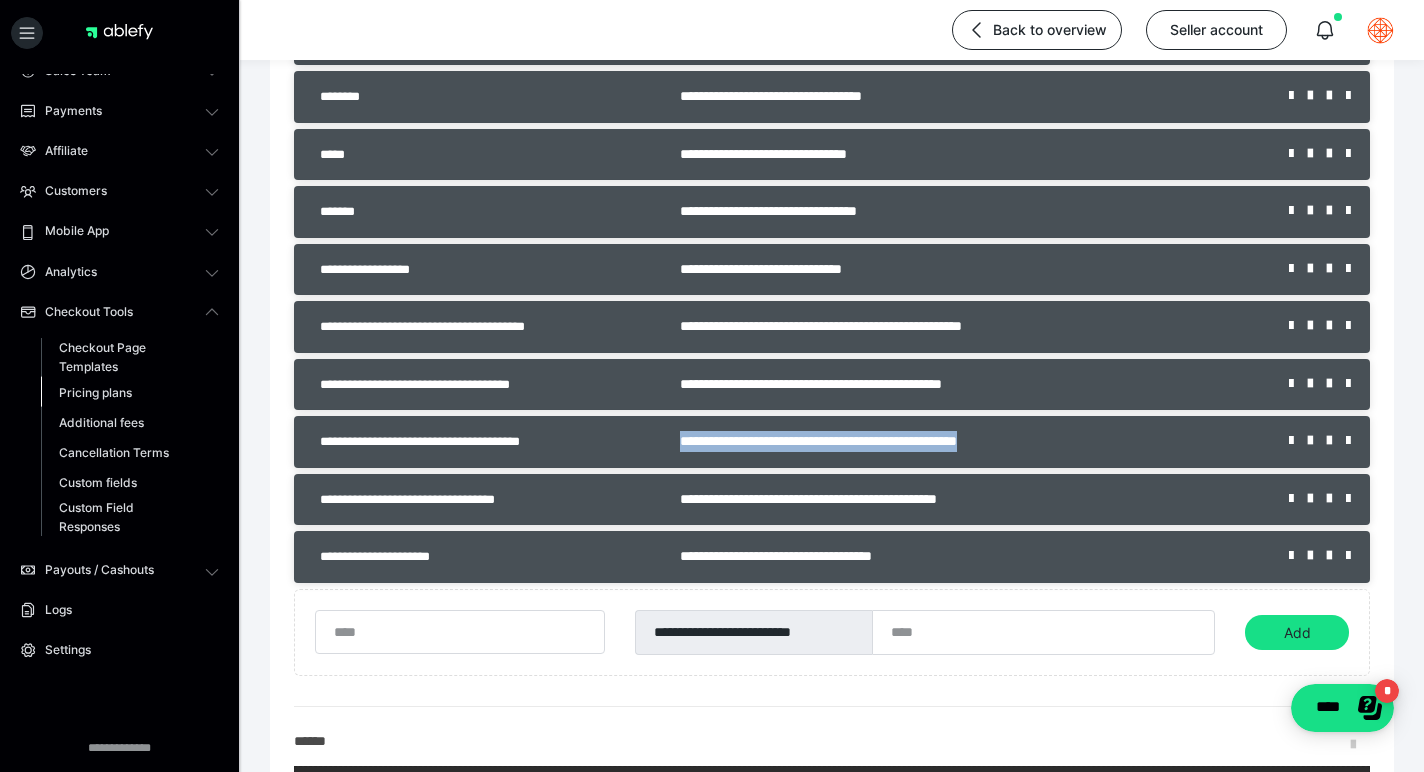 scroll, scrollTop: 186, scrollLeft: 0, axis: vertical 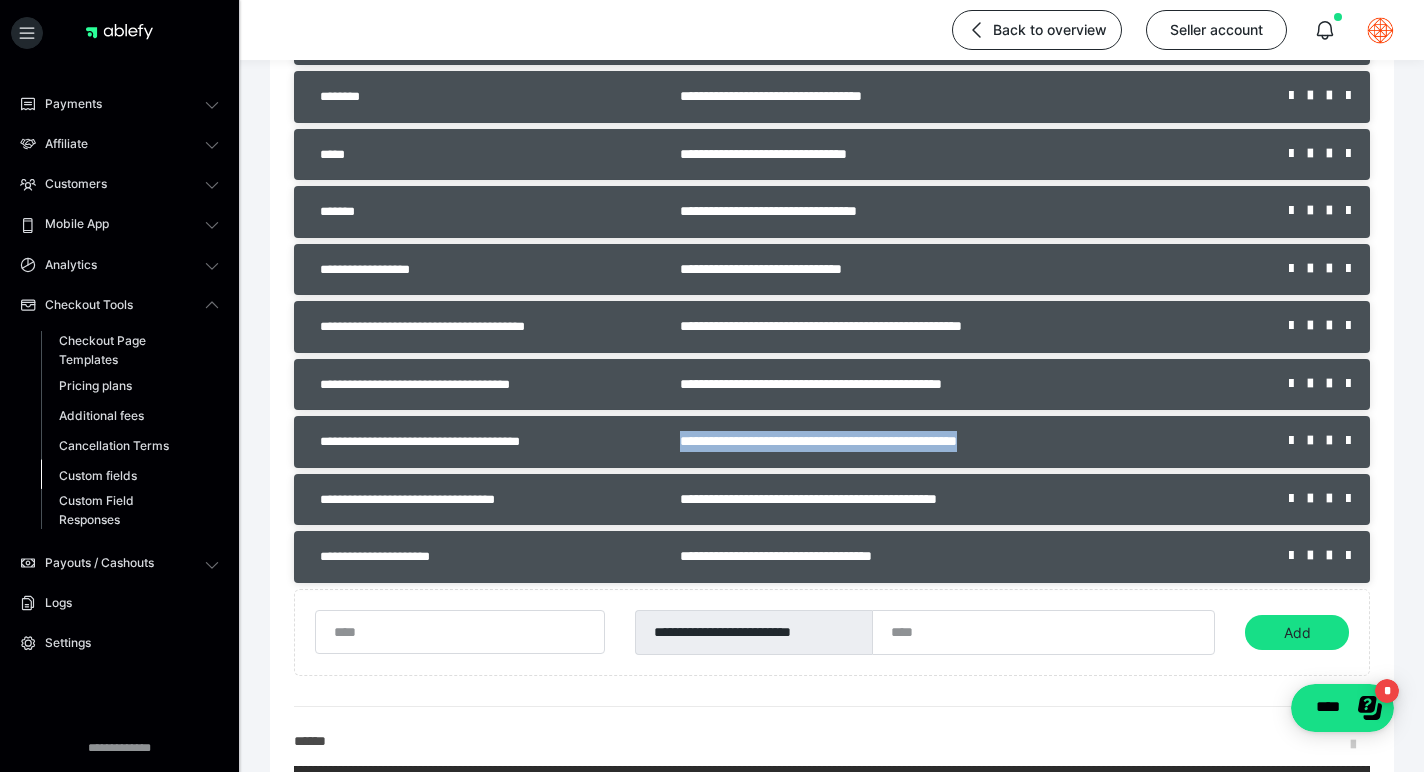 click on "Custom fields" at bounding box center (98, 475) 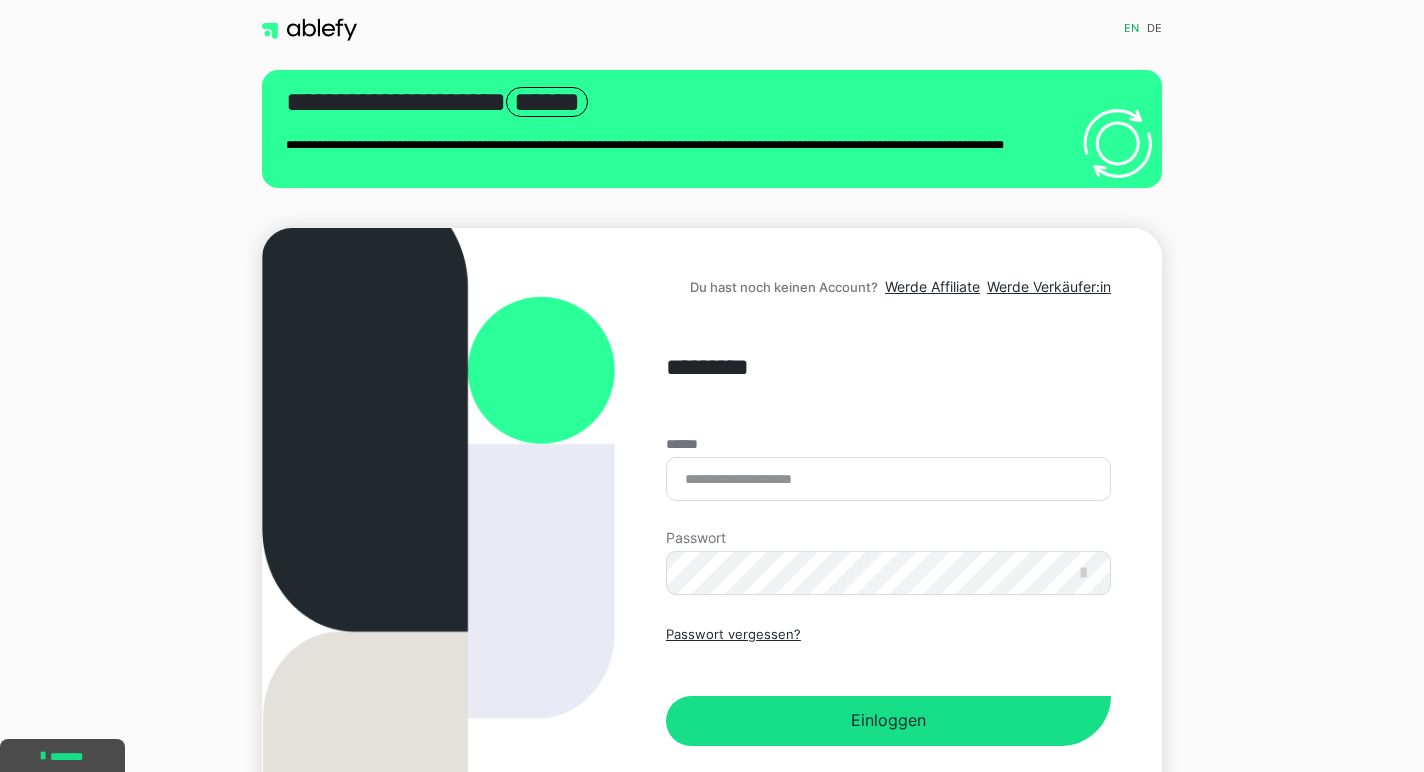 scroll, scrollTop: 0, scrollLeft: 0, axis: both 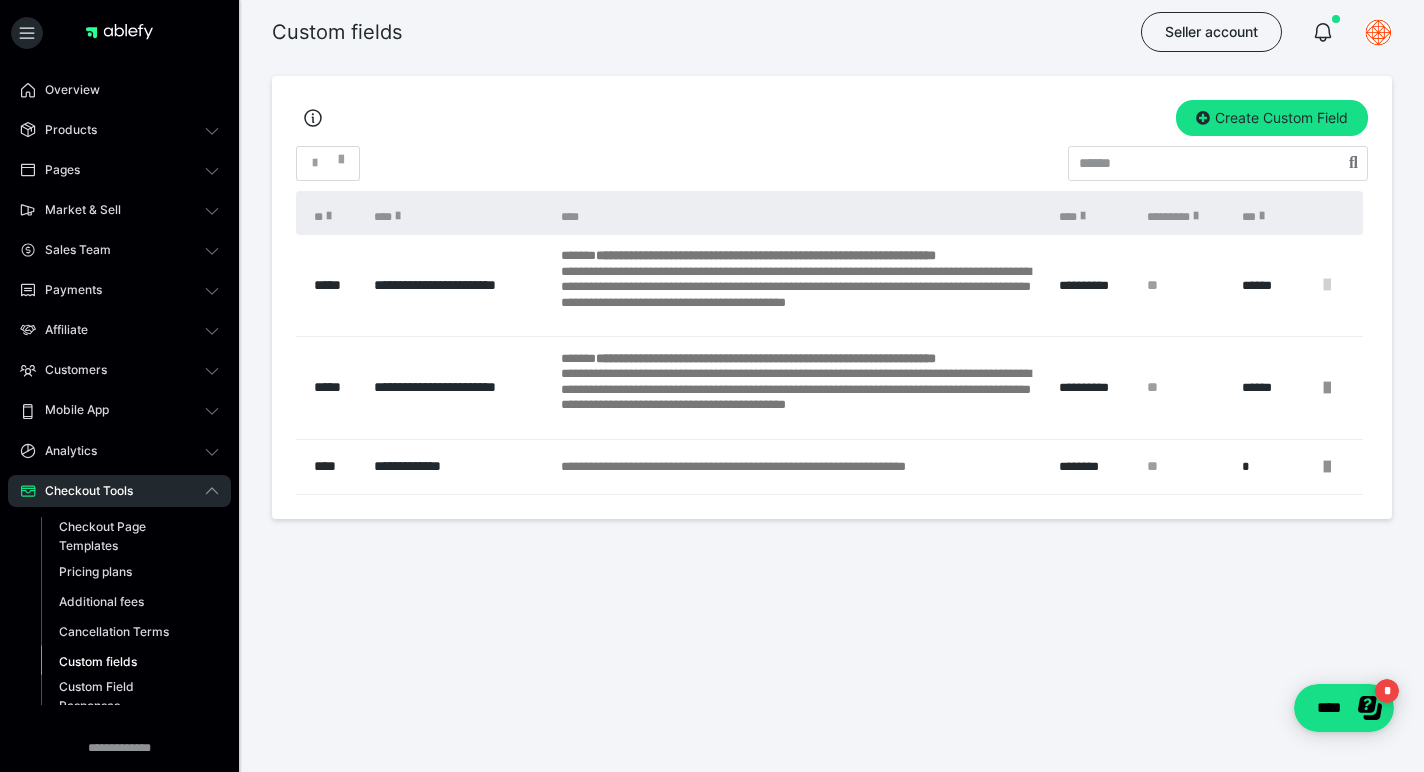 click at bounding box center [1327, 285] 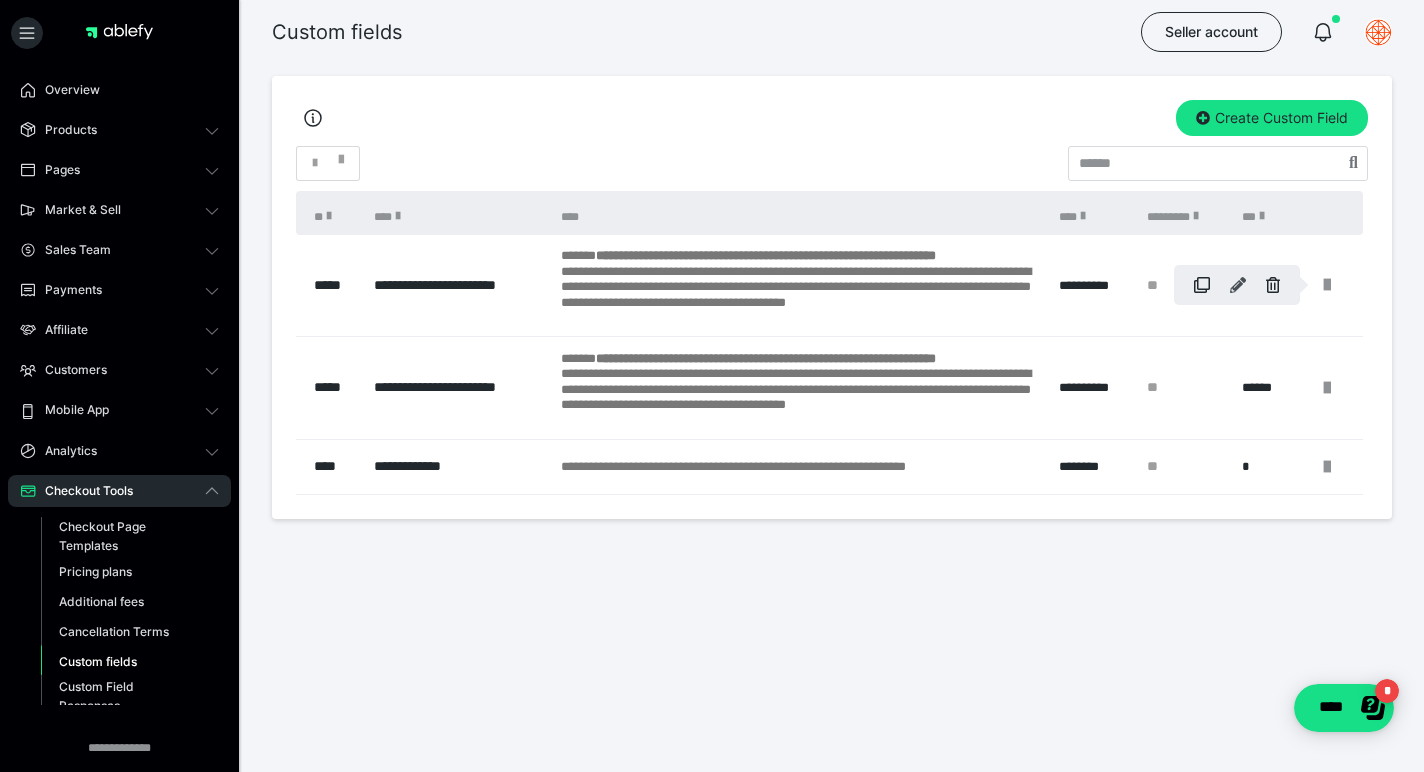 click at bounding box center [1238, 285] 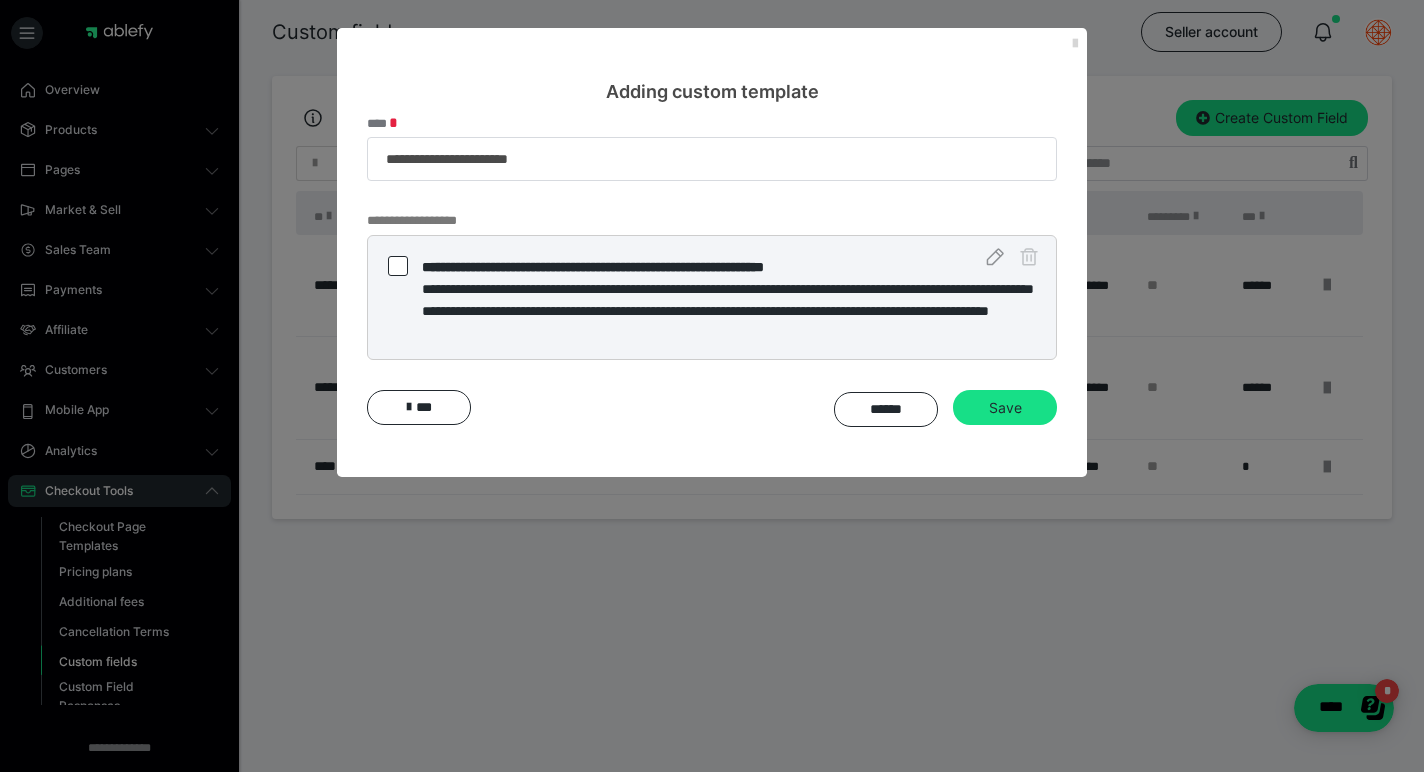 click at bounding box center (1075, 44) 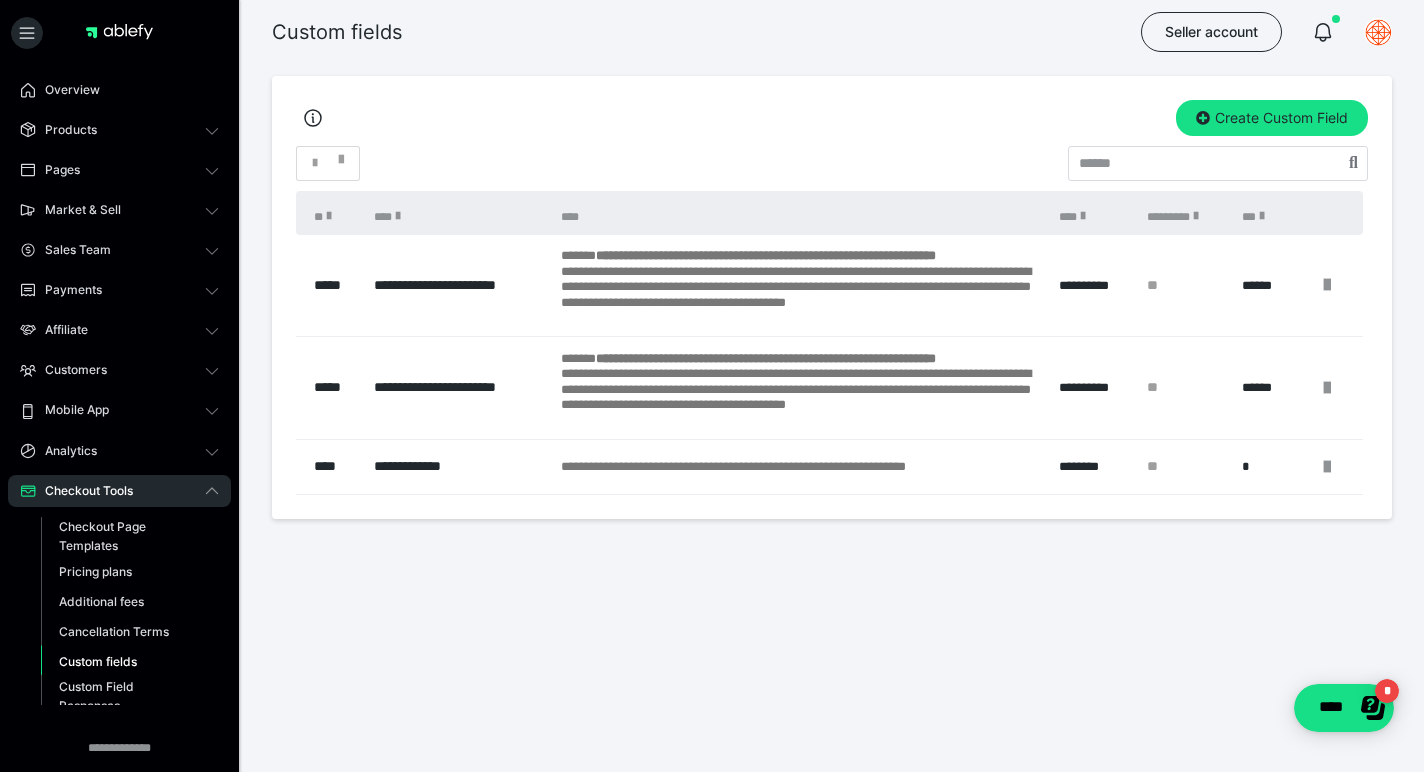 click on "**********" at bounding box center [457, 286] 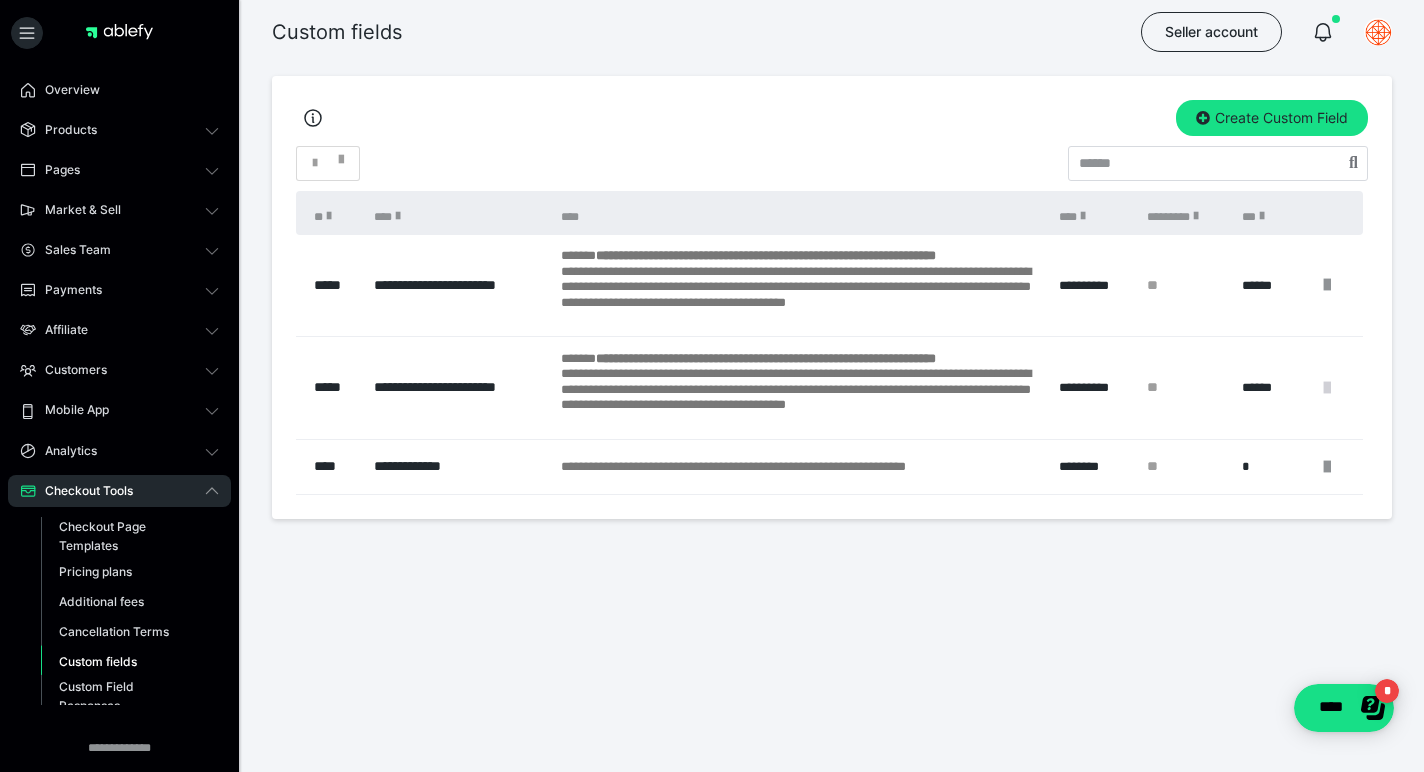 click at bounding box center [1327, 388] 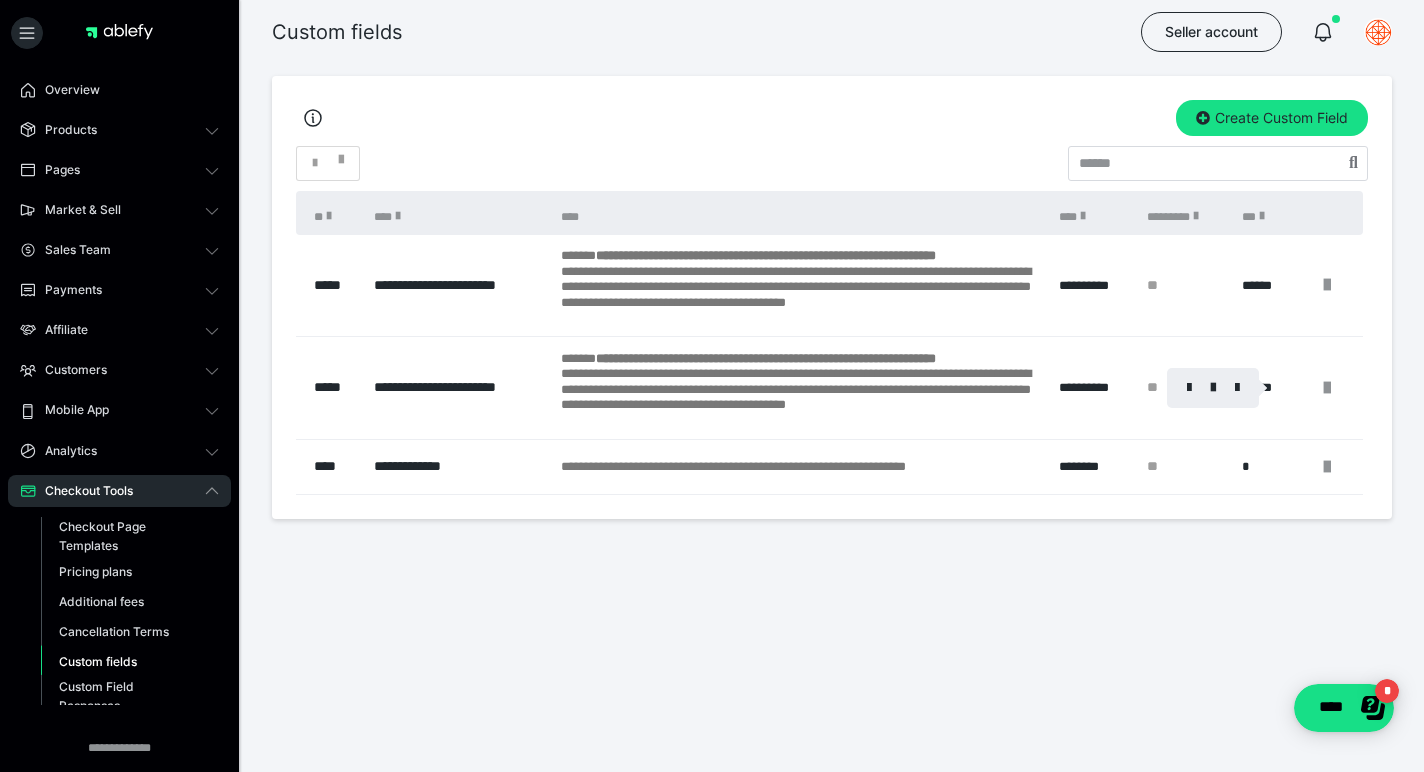 click at bounding box center [712, 386] 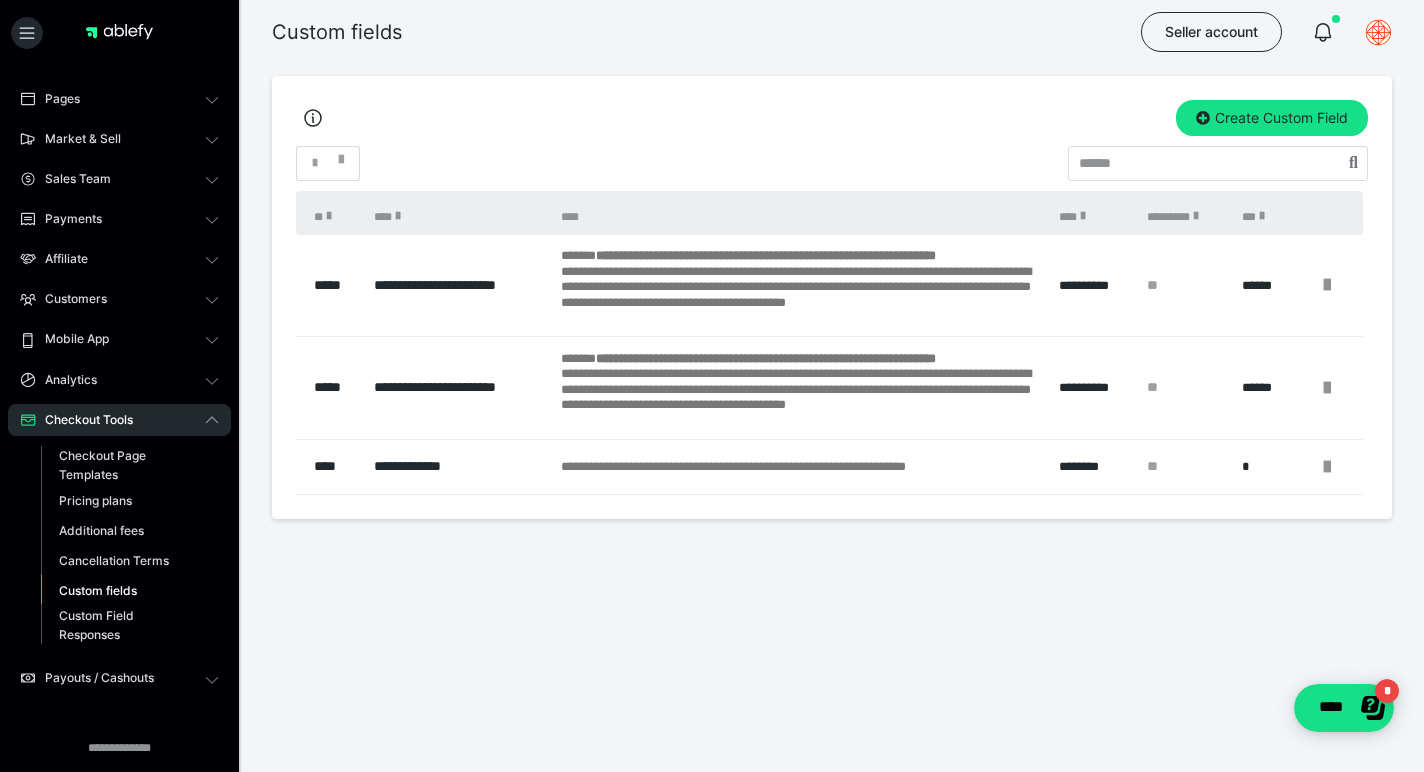 scroll, scrollTop: 186, scrollLeft: 0, axis: vertical 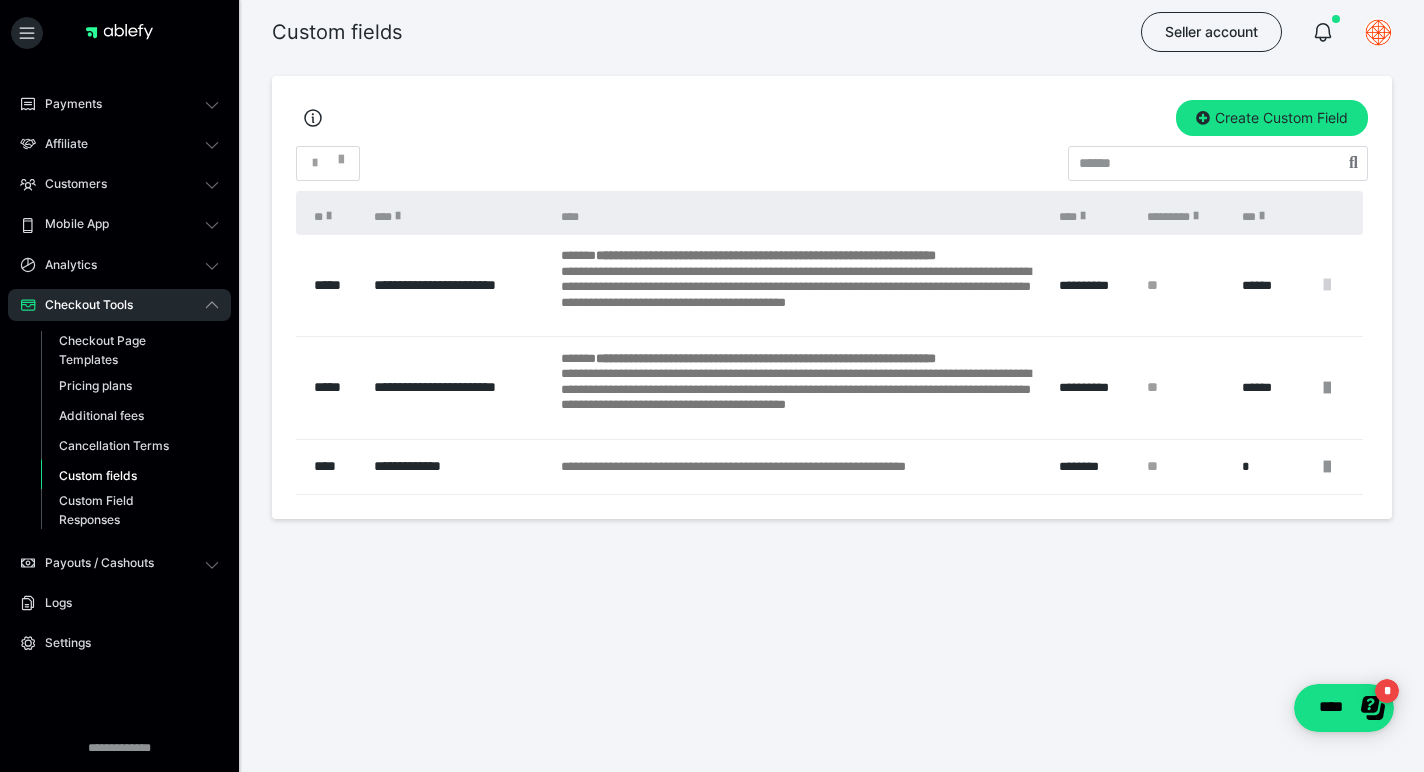 click at bounding box center [1327, 285] 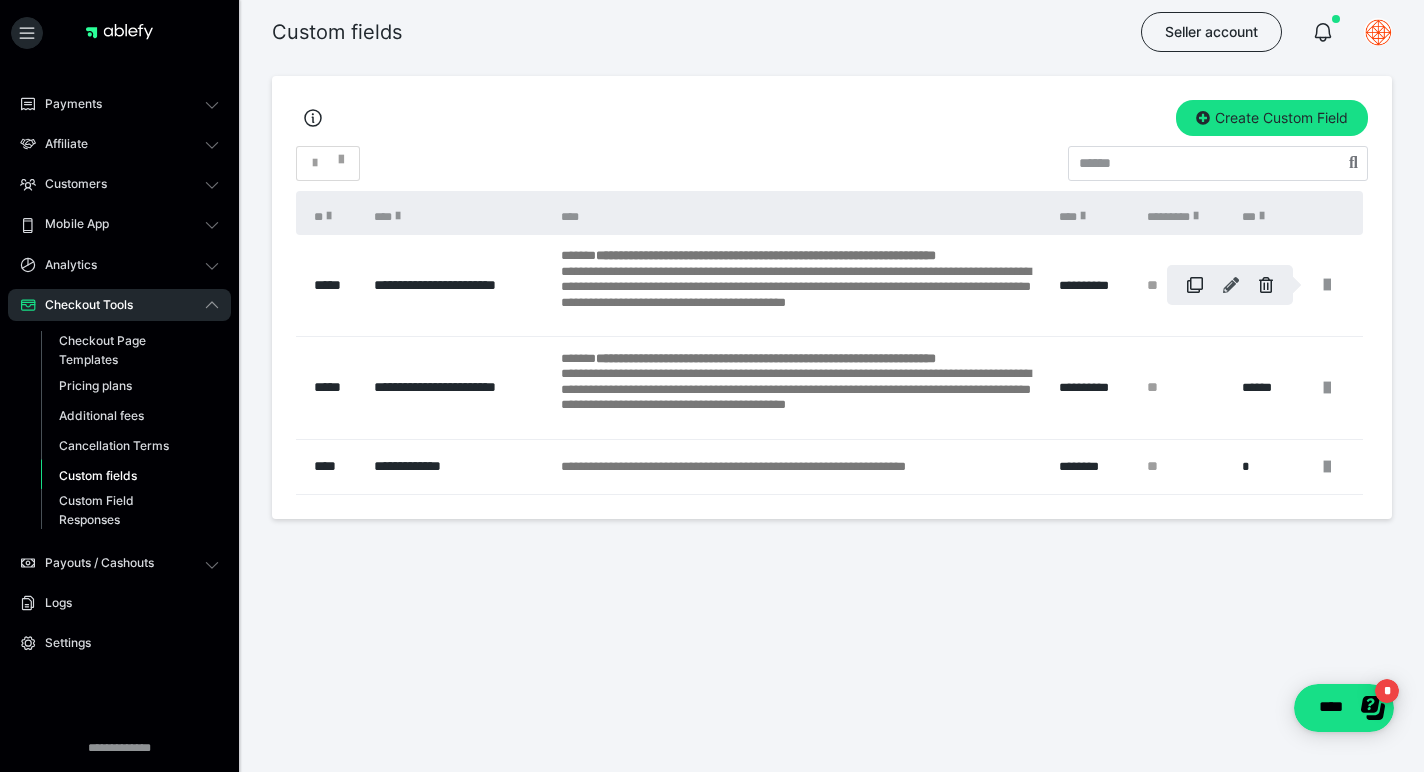 click at bounding box center [1231, 285] 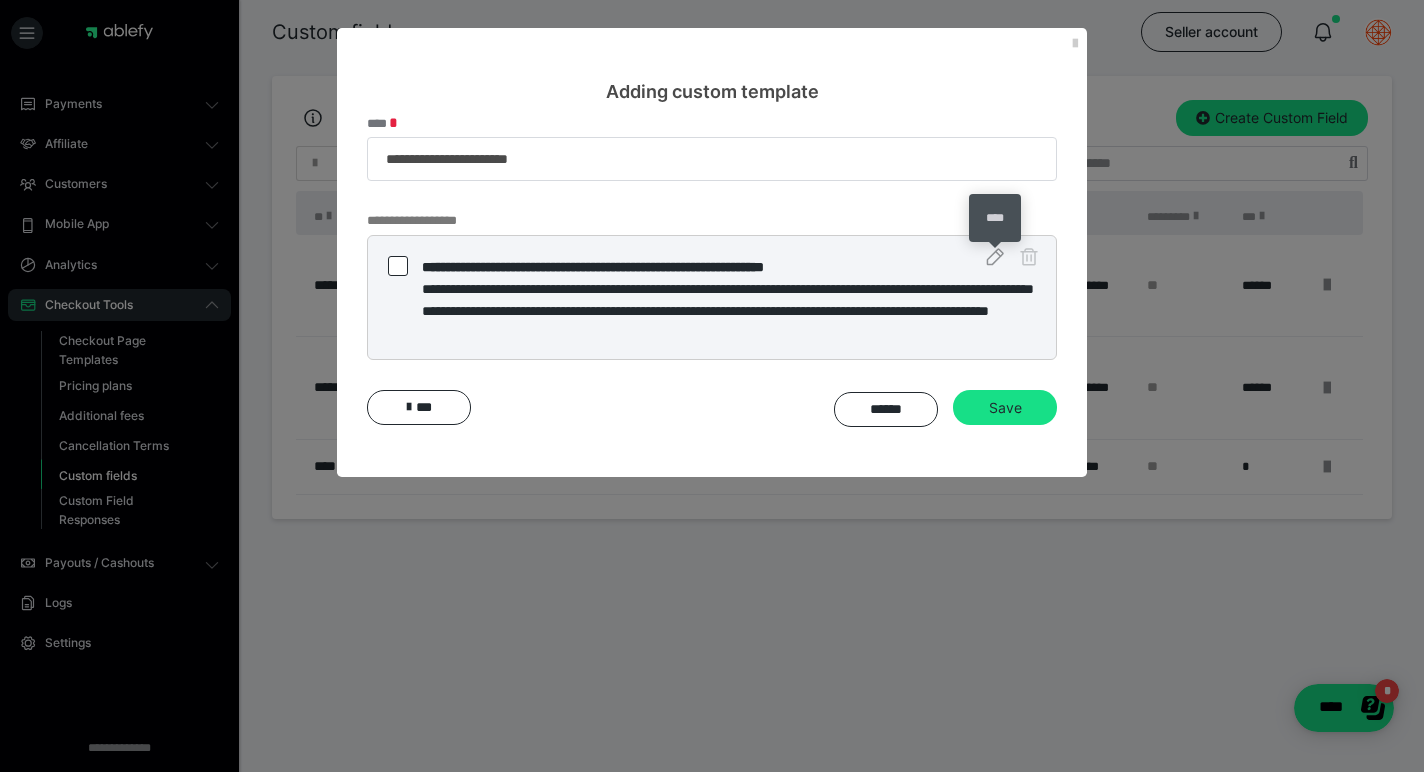 click 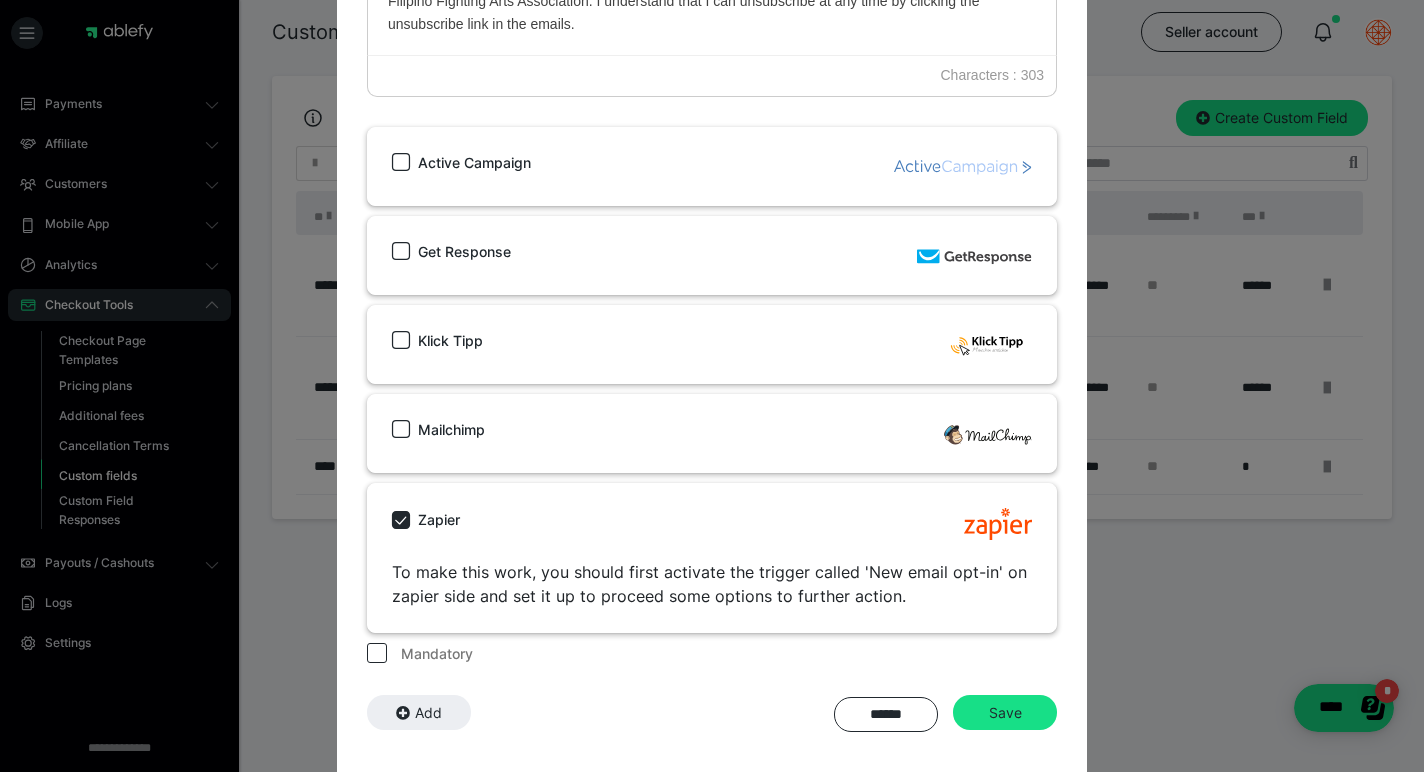 scroll, scrollTop: 566, scrollLeft: 0, axis: vertical 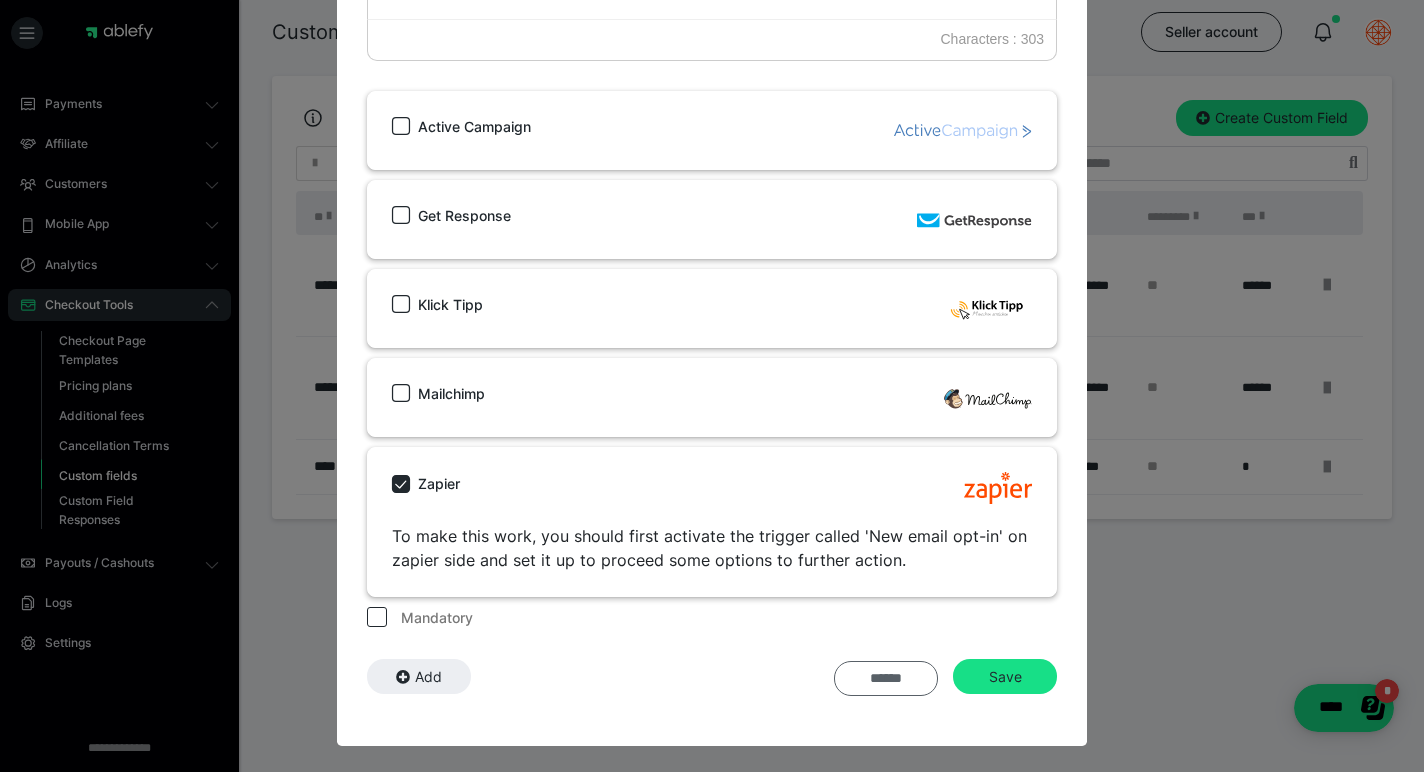 click on "******" at bounding box center [886, 679] 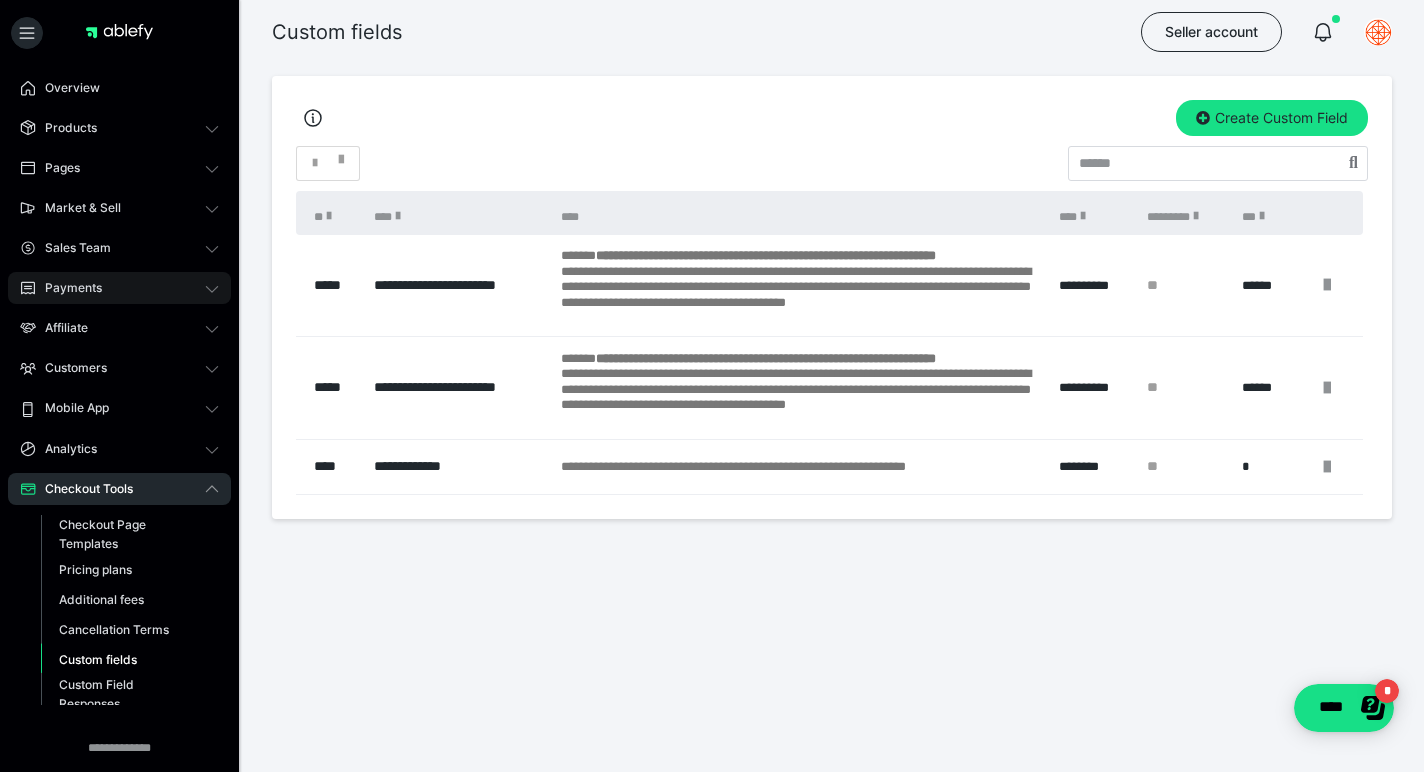 scroll, scrollTop: 0, scrollLeft: 0, axis: both 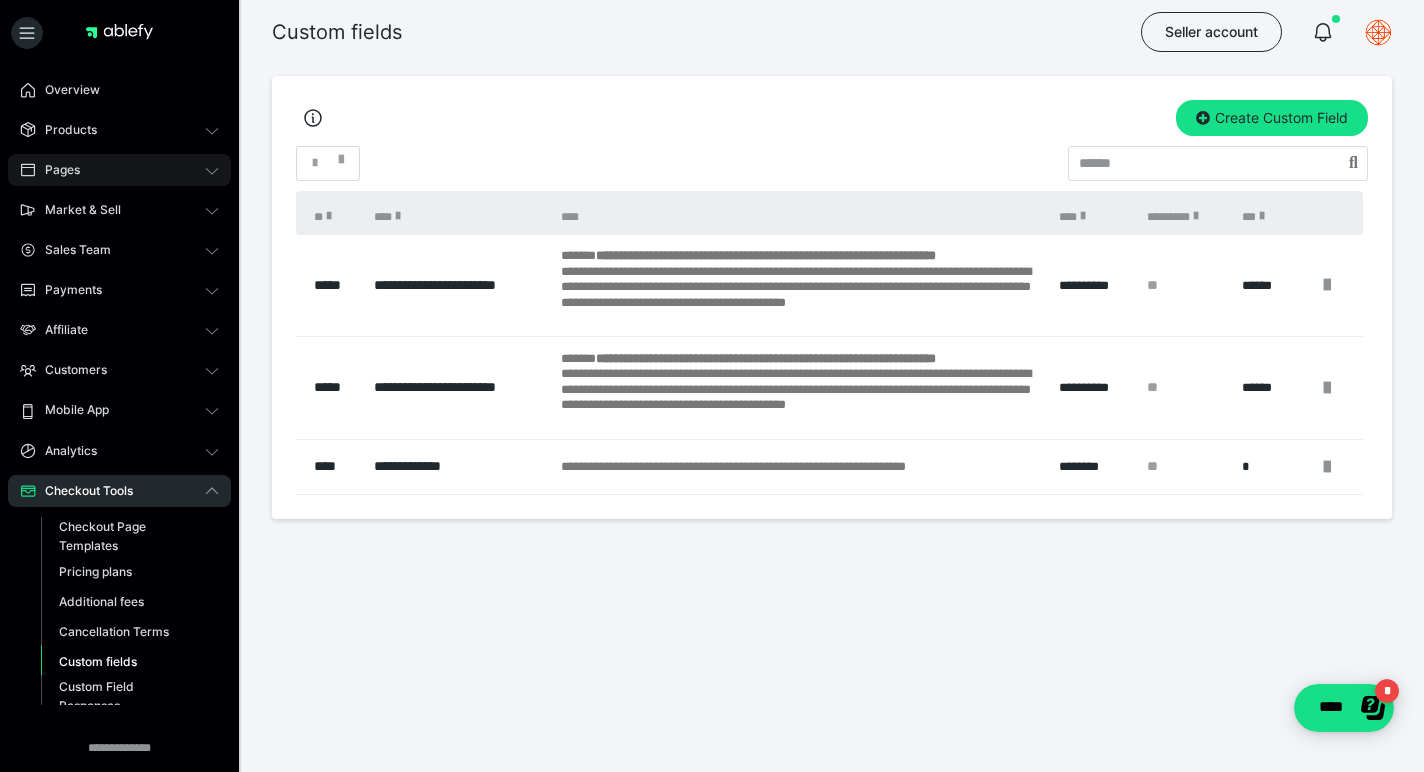 click on "Pages" at bounding box center (55, 170) 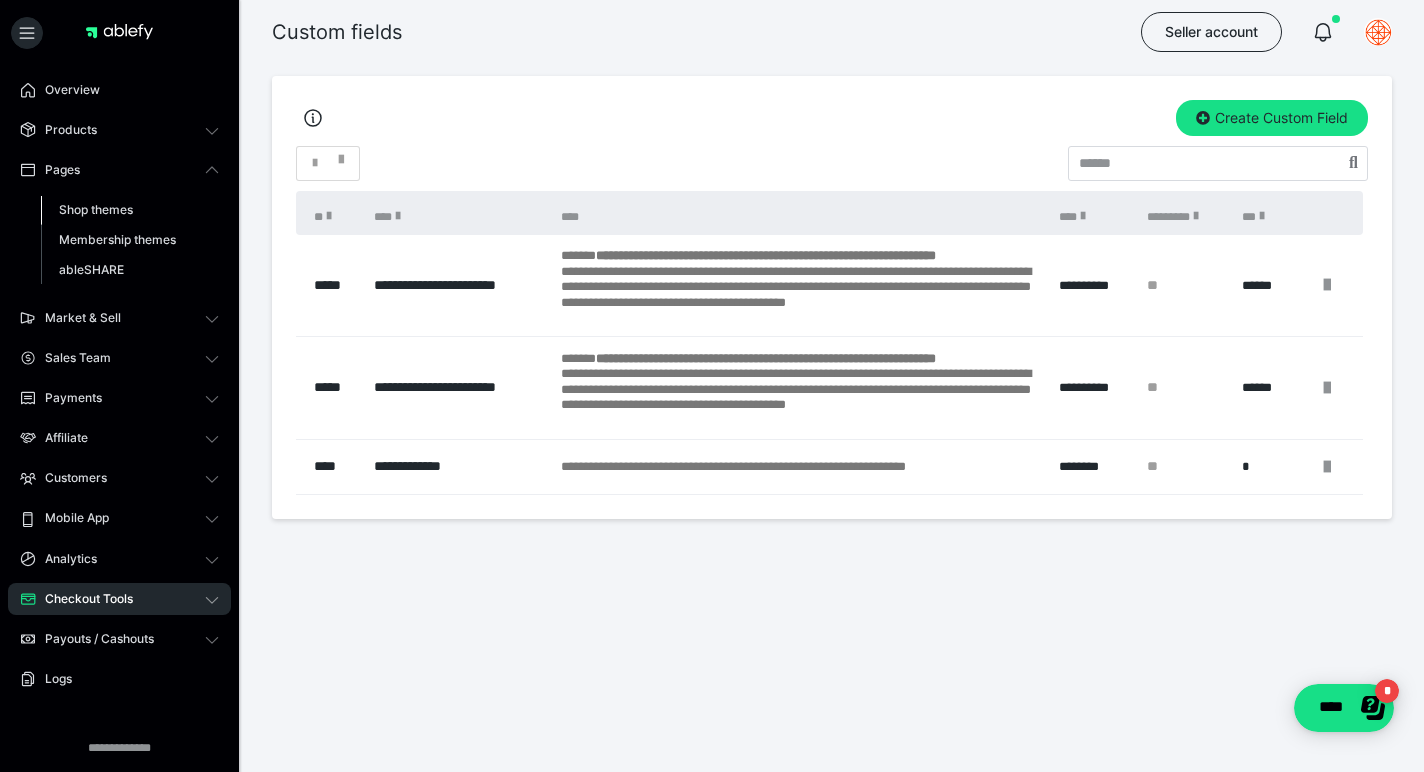 click on "Shop themes" at bounding box center [130, 210] 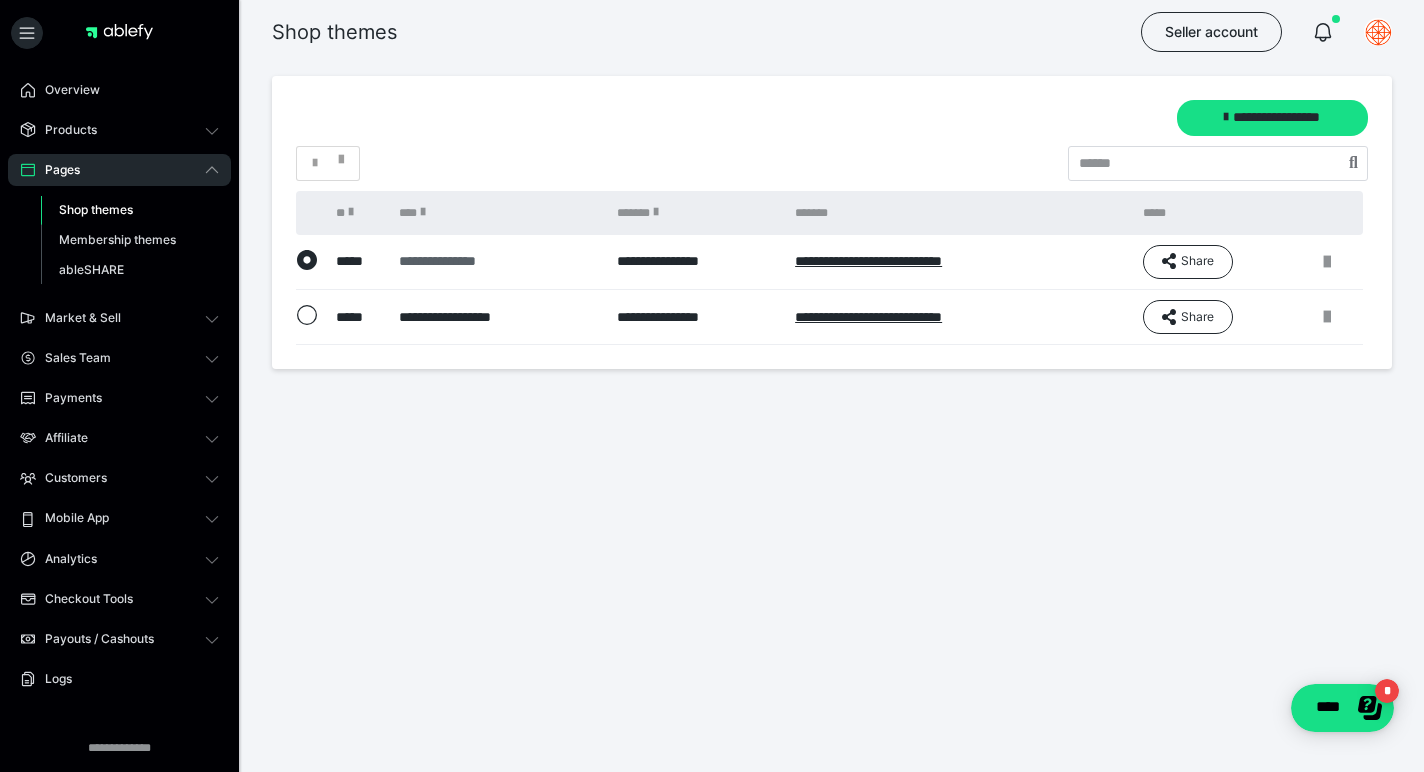 click on "**********" at bounding box center (495, 261) 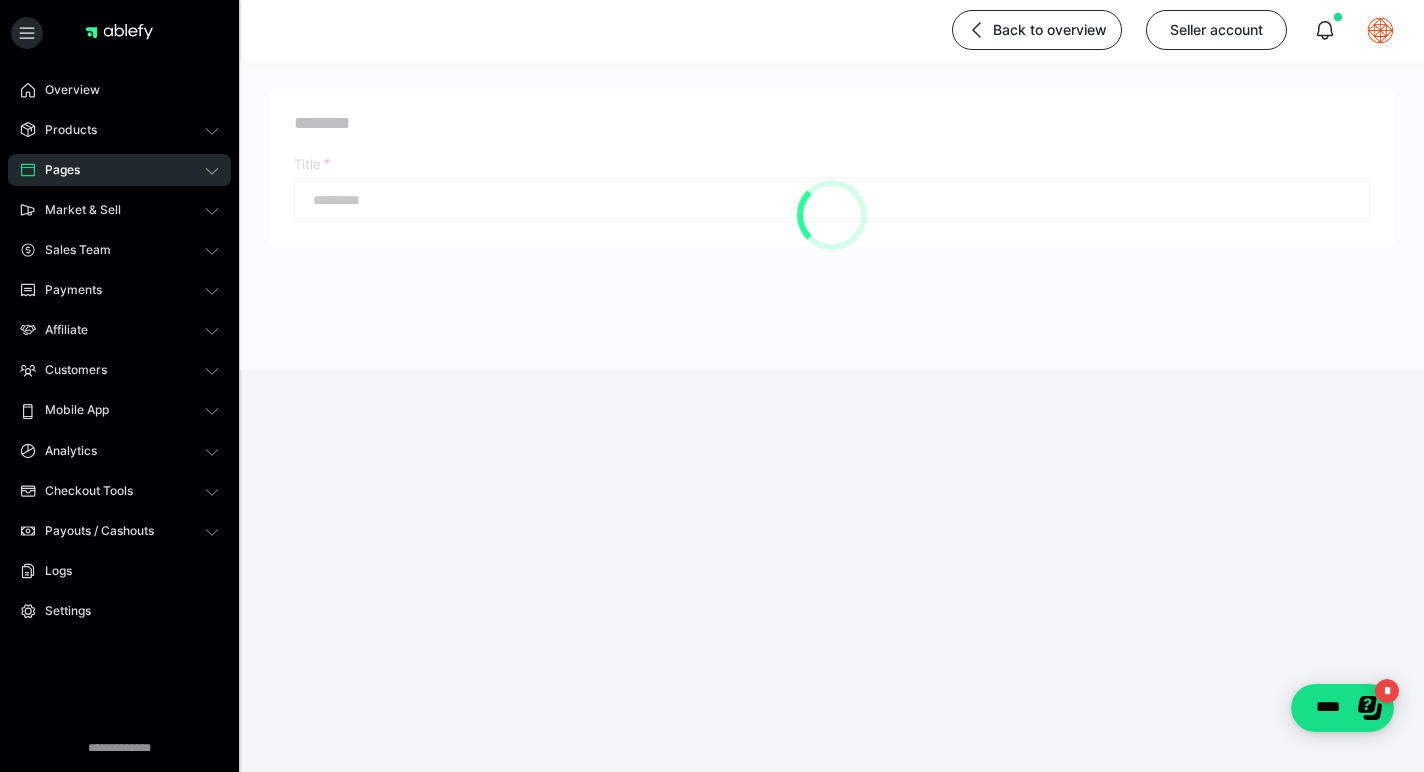 type on "**********" 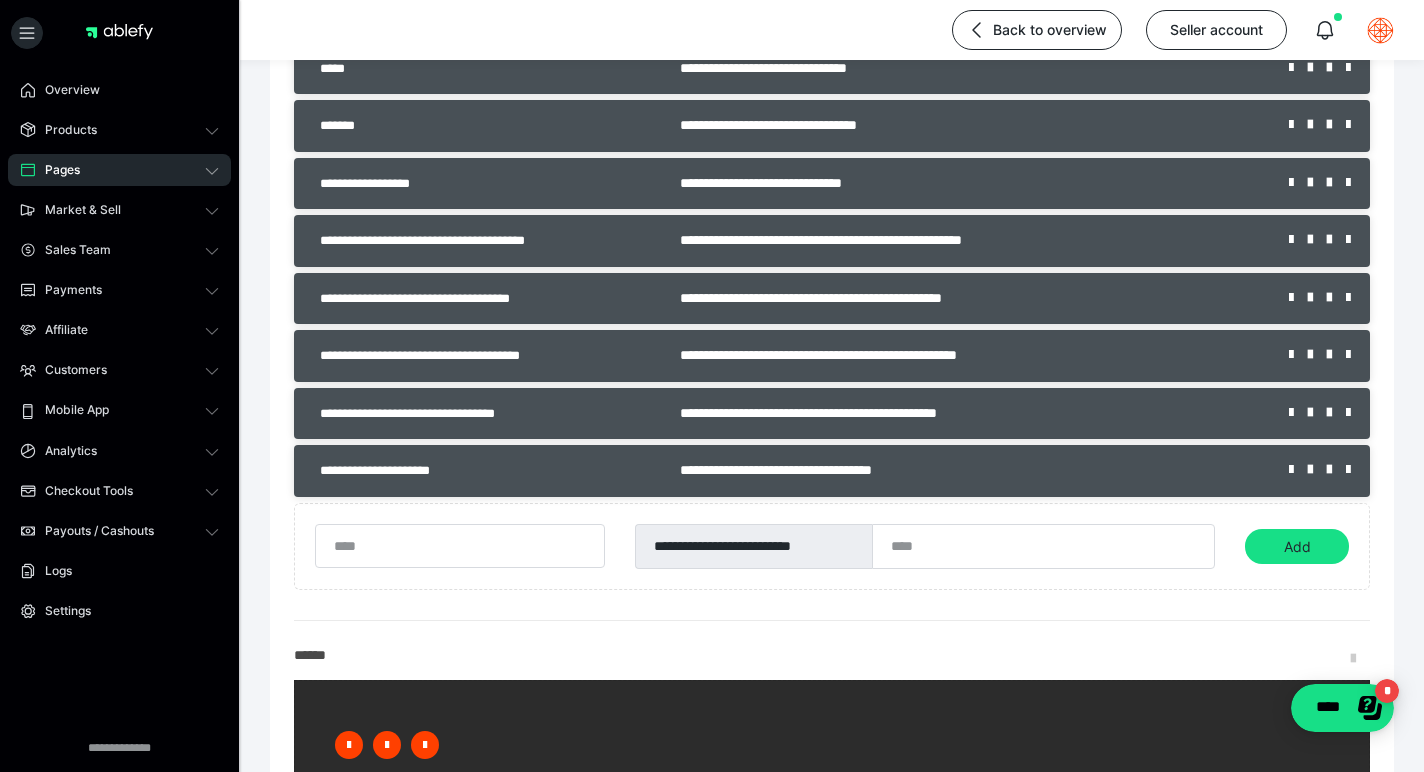 scroll, scrollTop: 816, scrollLeft: 0, axis: vertical 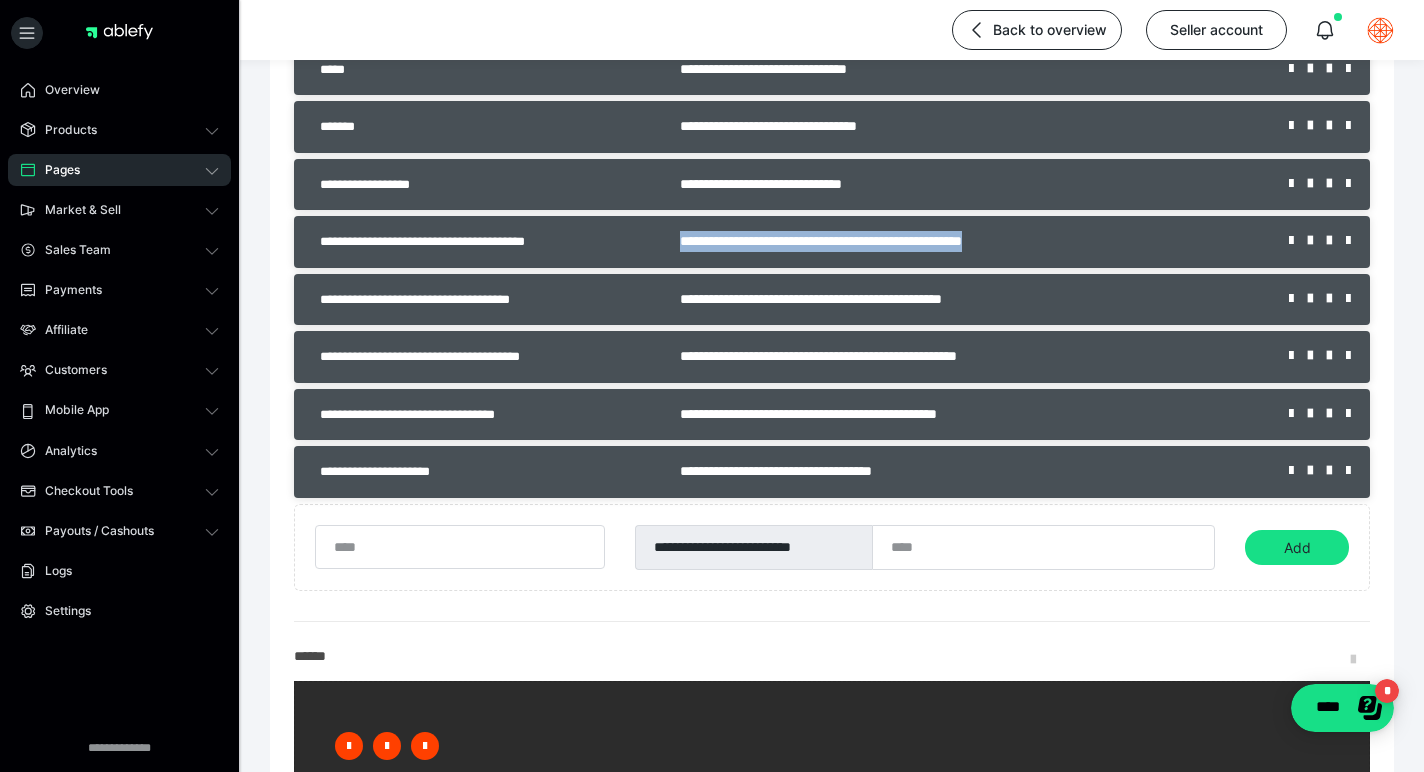 drag, startPoint x: 1037, startPoint y: 244, endPoint x: 634, endPoint y: 250, distance: 403.04468 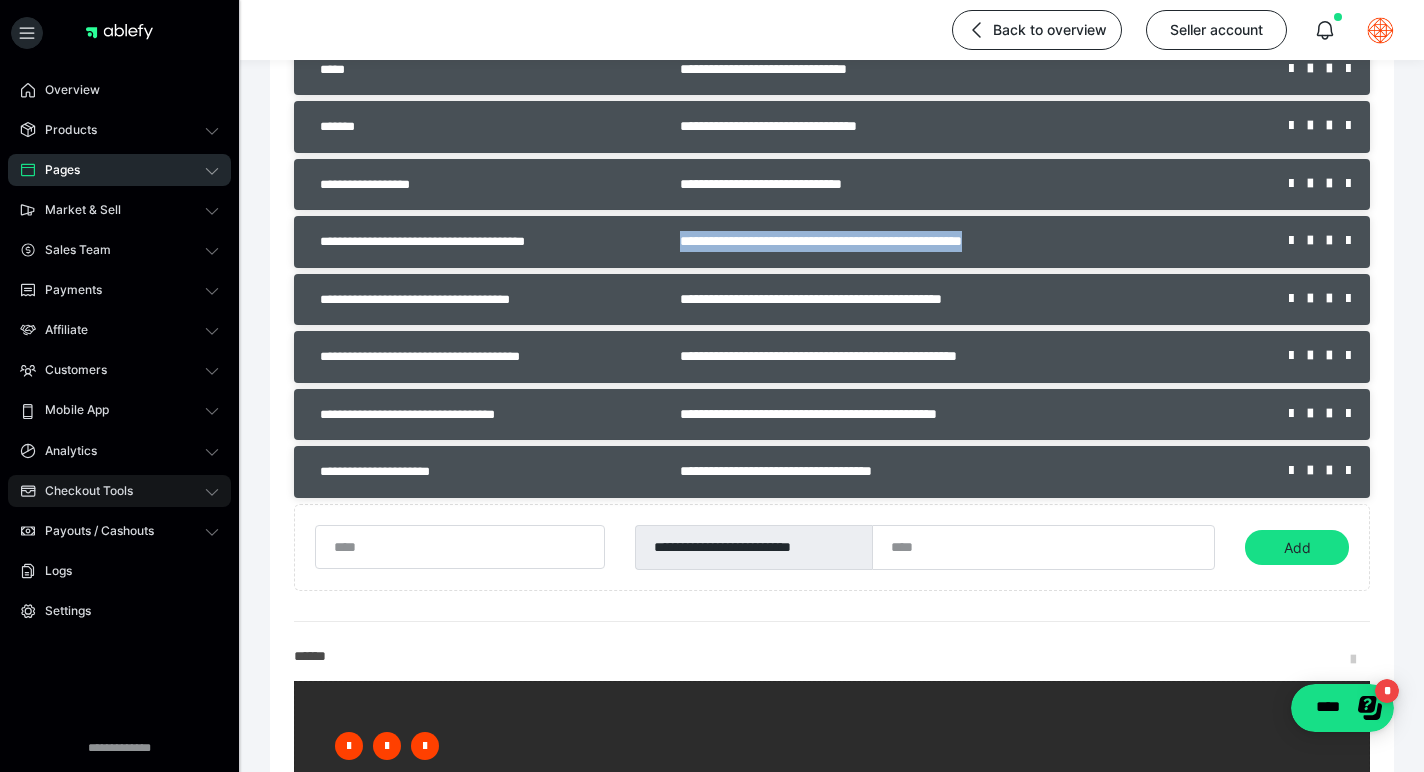 click on "Checkout Tools" at bounding box center (82, 491) 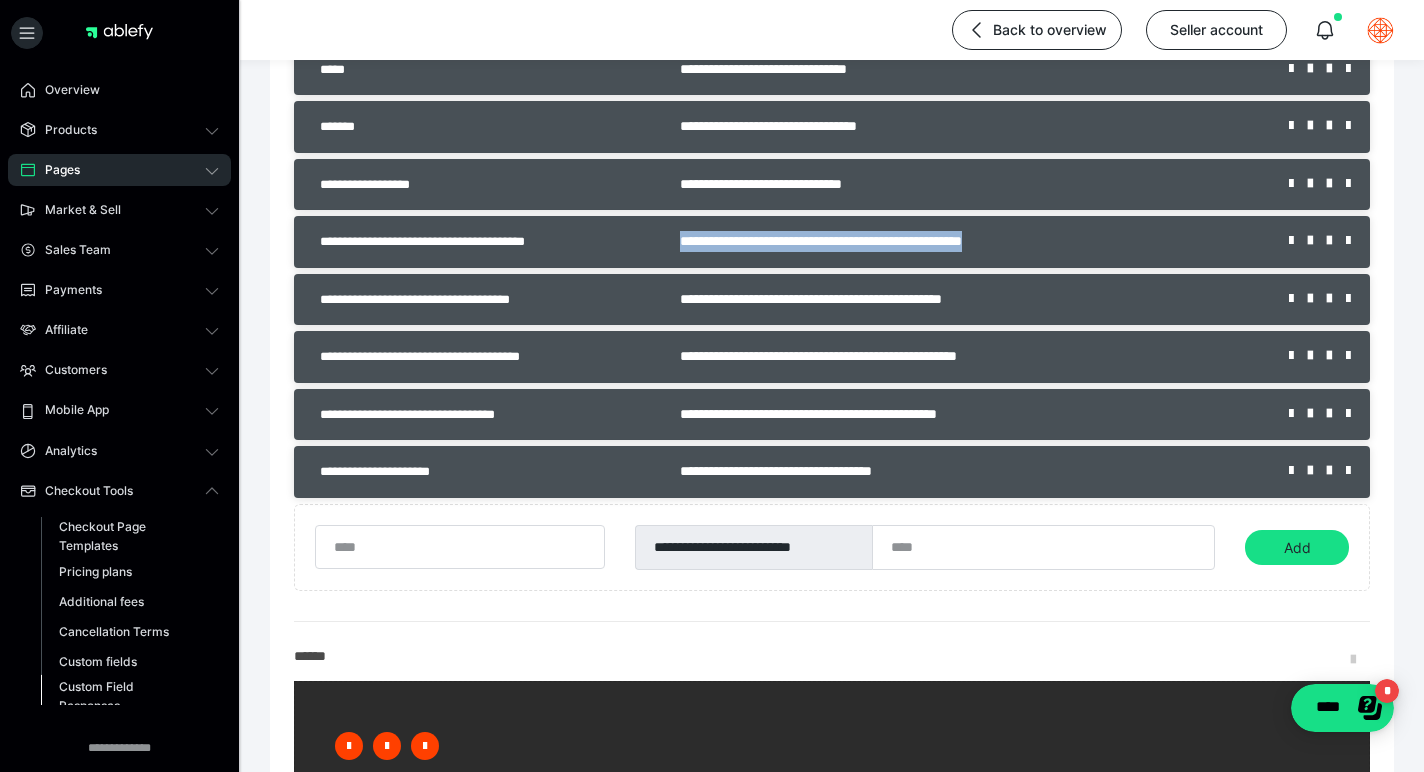 scroll, scrollTop: 186, scrollLeft: 0, axis: vertical 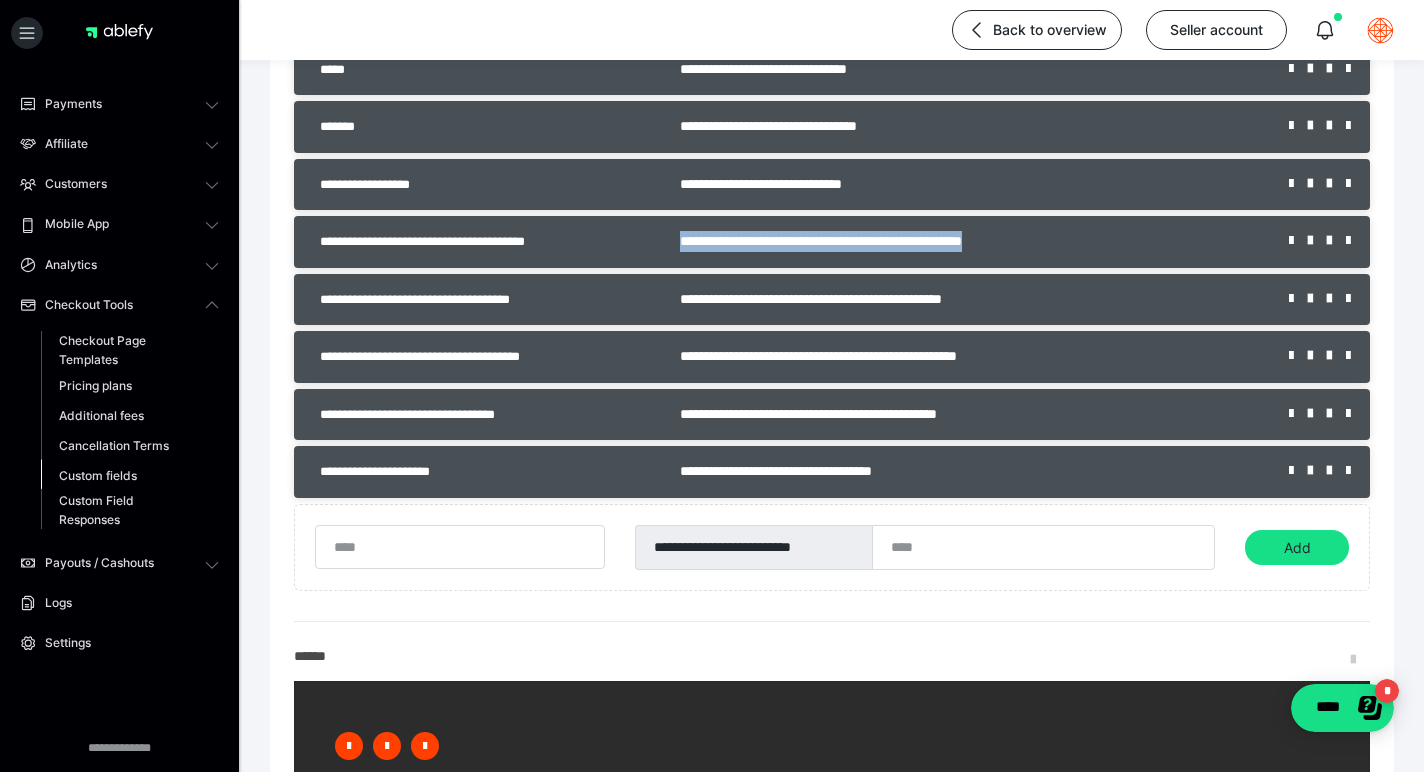 click on "Custom fields" at bounding box center [98, 475] 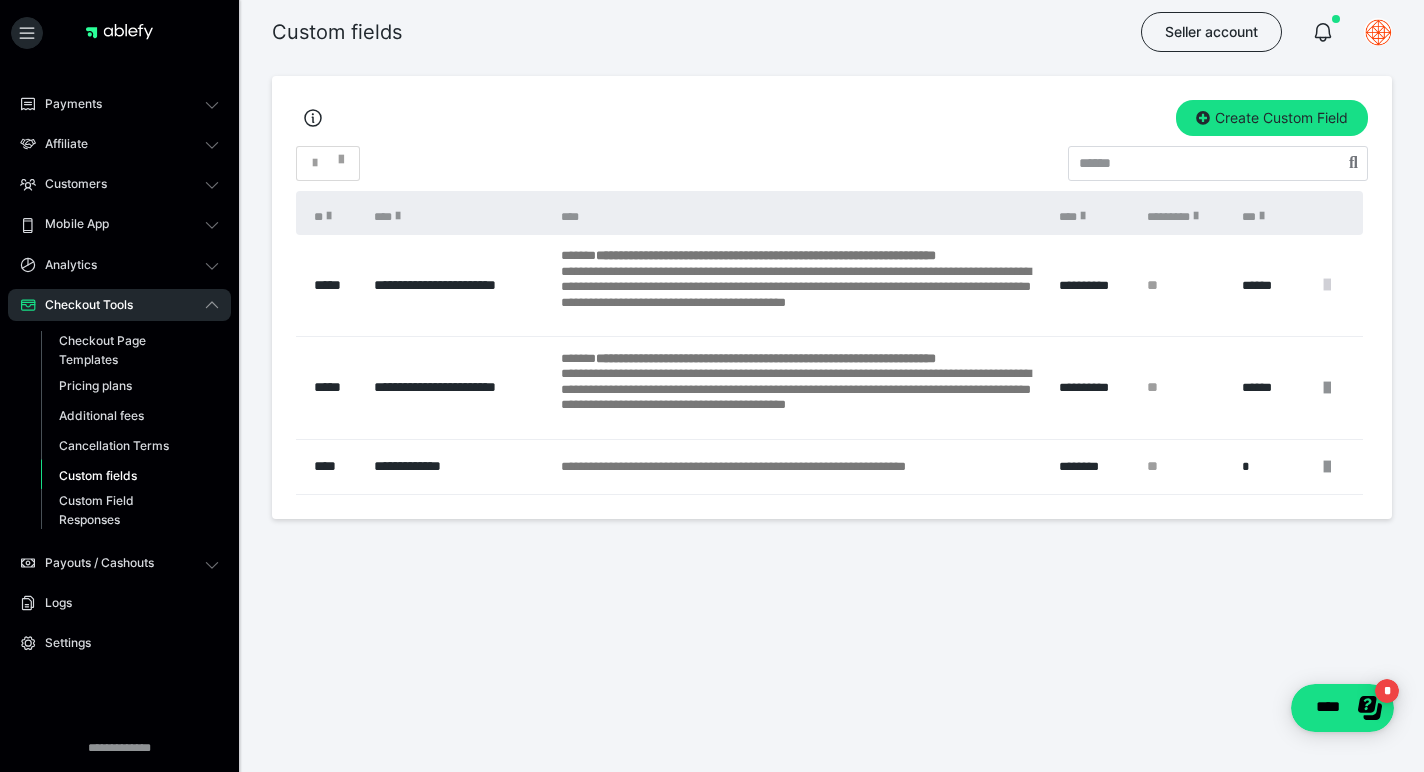 click at bounding box center (1327, 285) 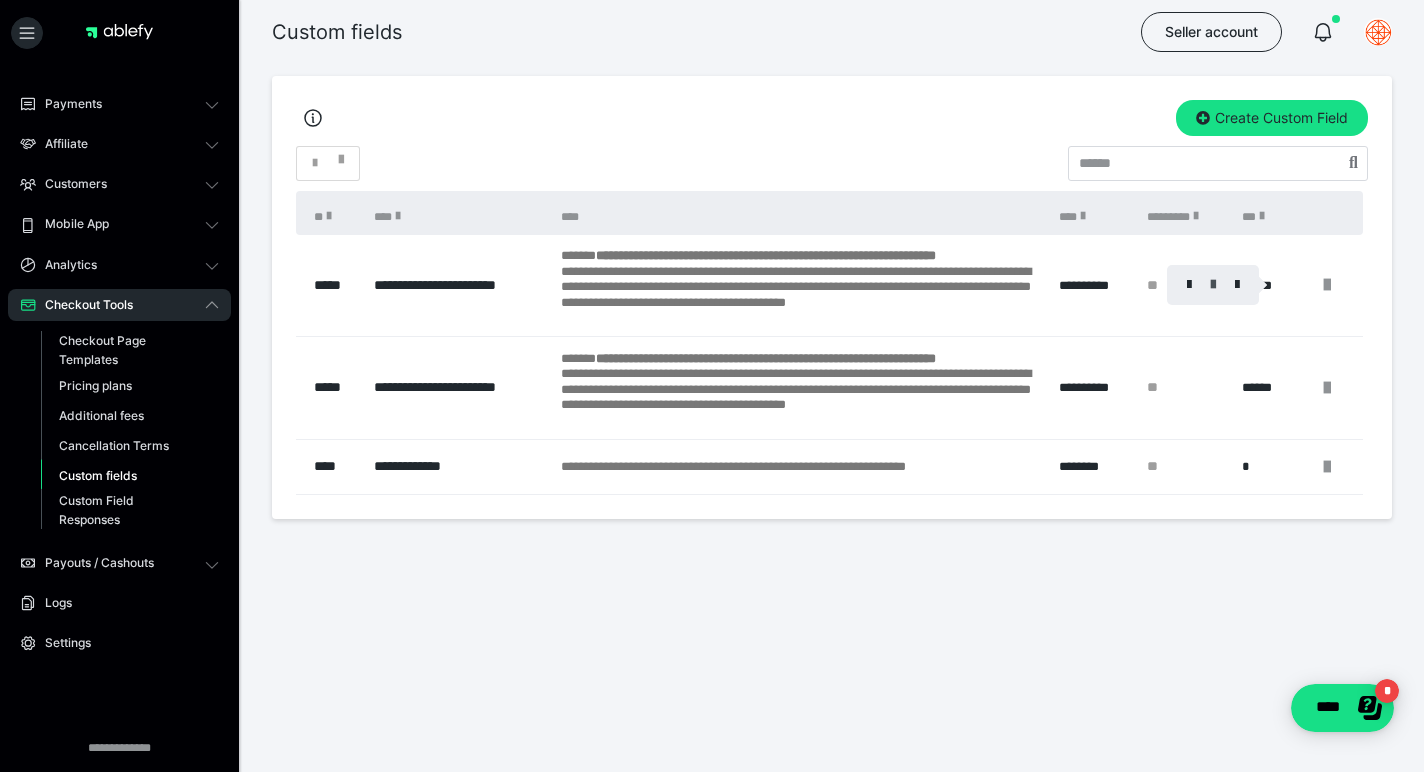 click at bounding box center [1213, 285] 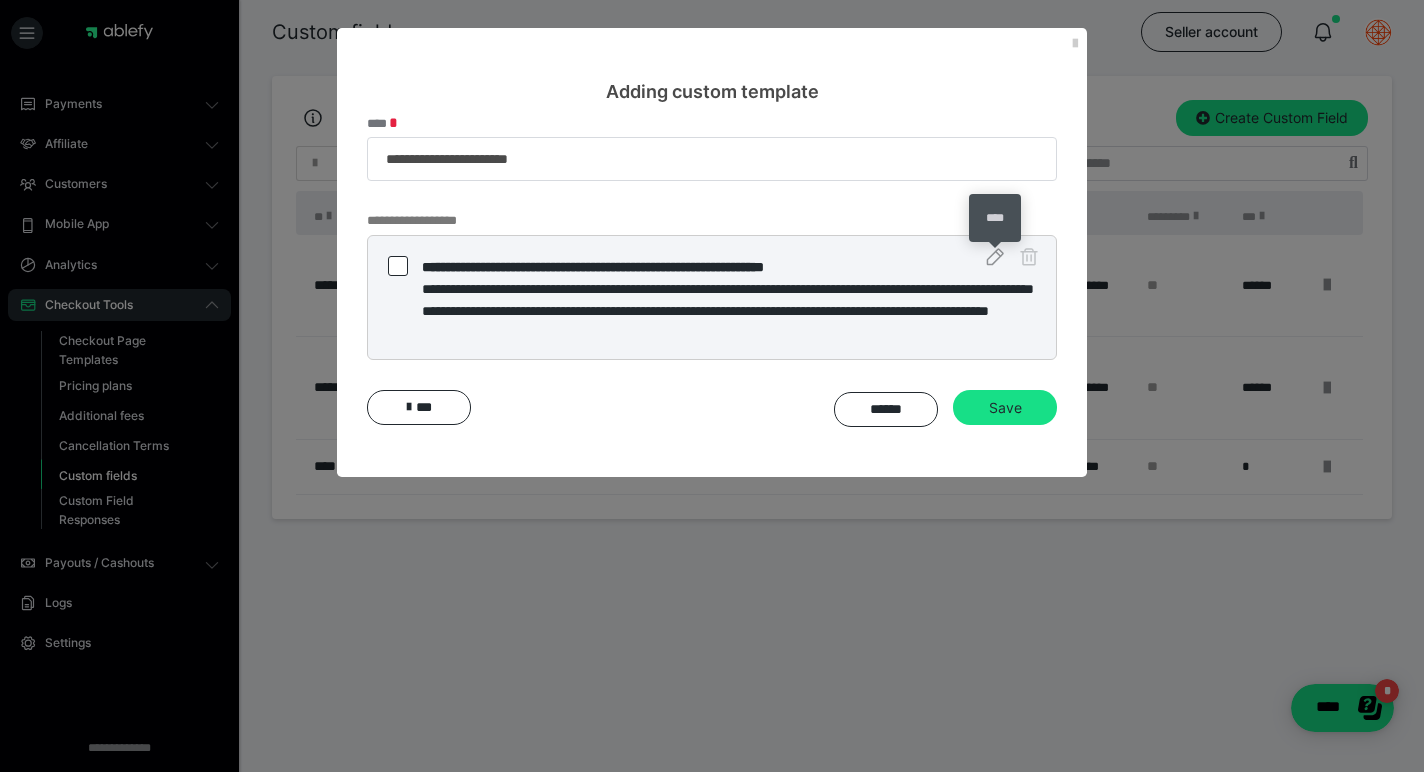 click 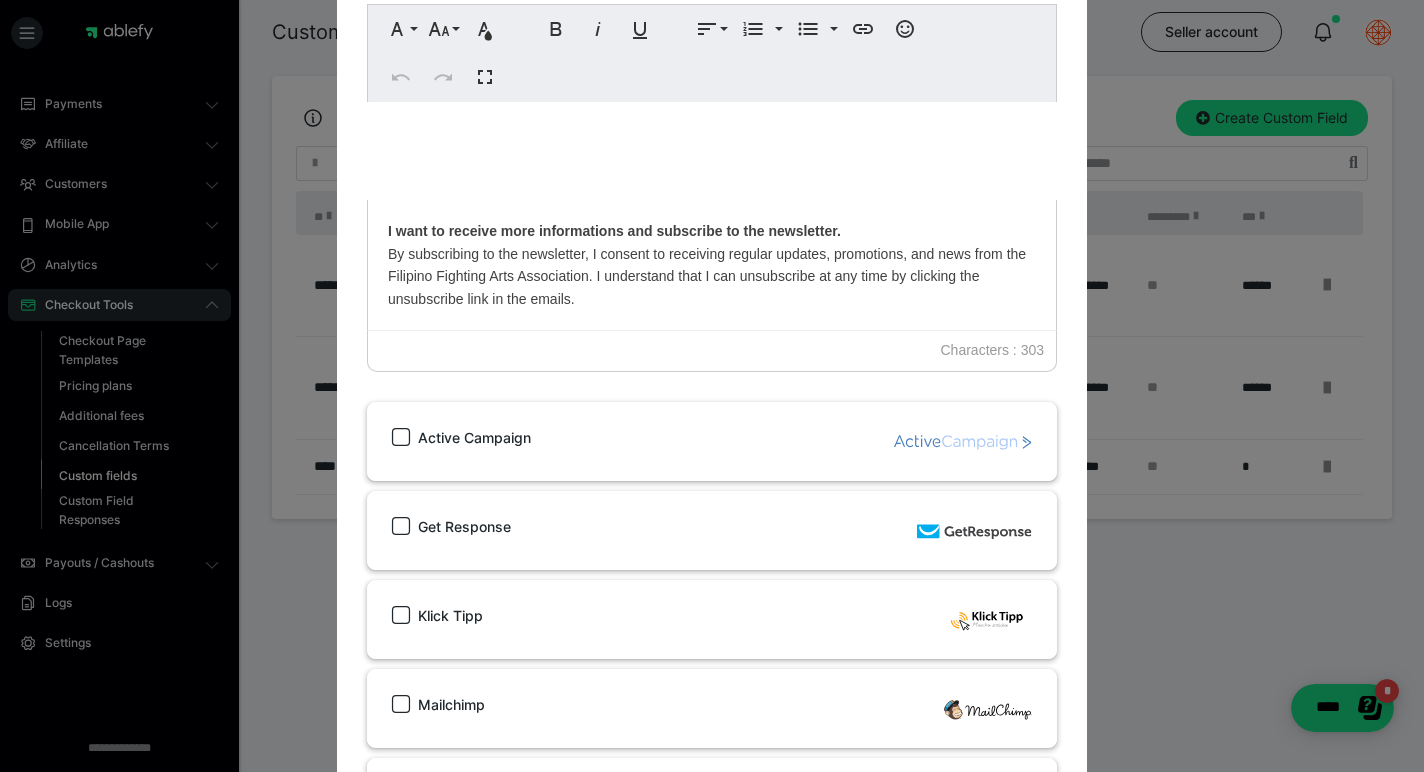 scroll, scrollTop: 566, scrollLeft: 0, axis: vertical 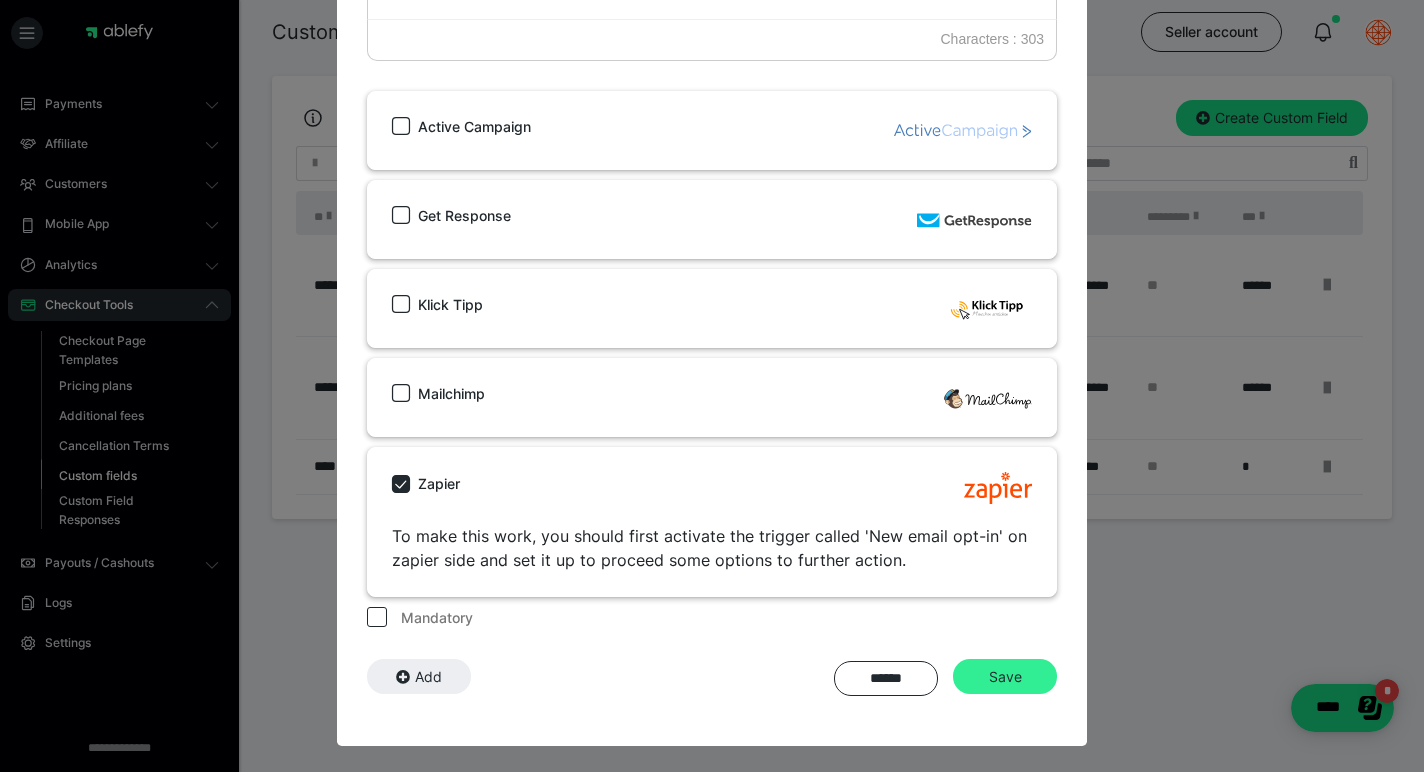 click on "Save" at bounding box center (1005, 677) 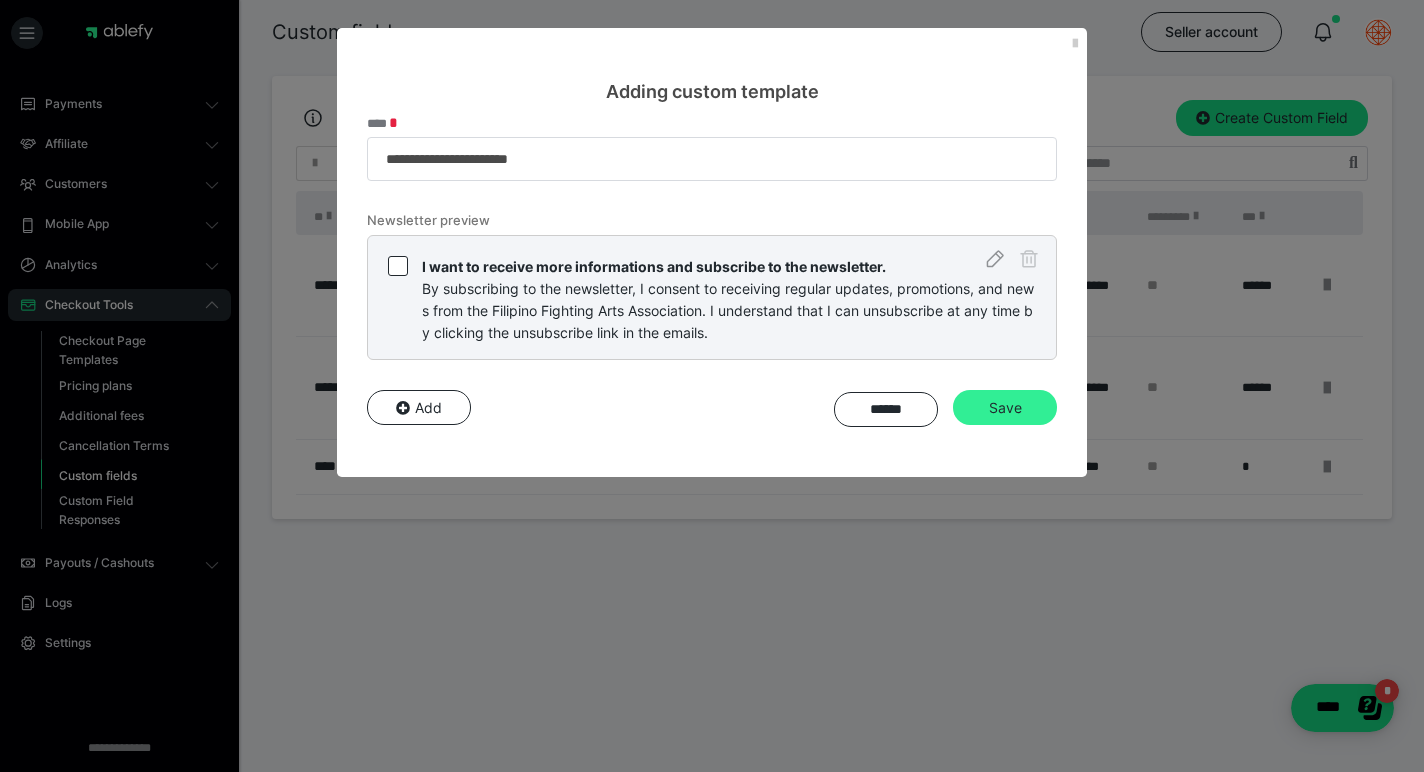 scroll, scrollTop: 0, scrollLeft: 0, axis: both 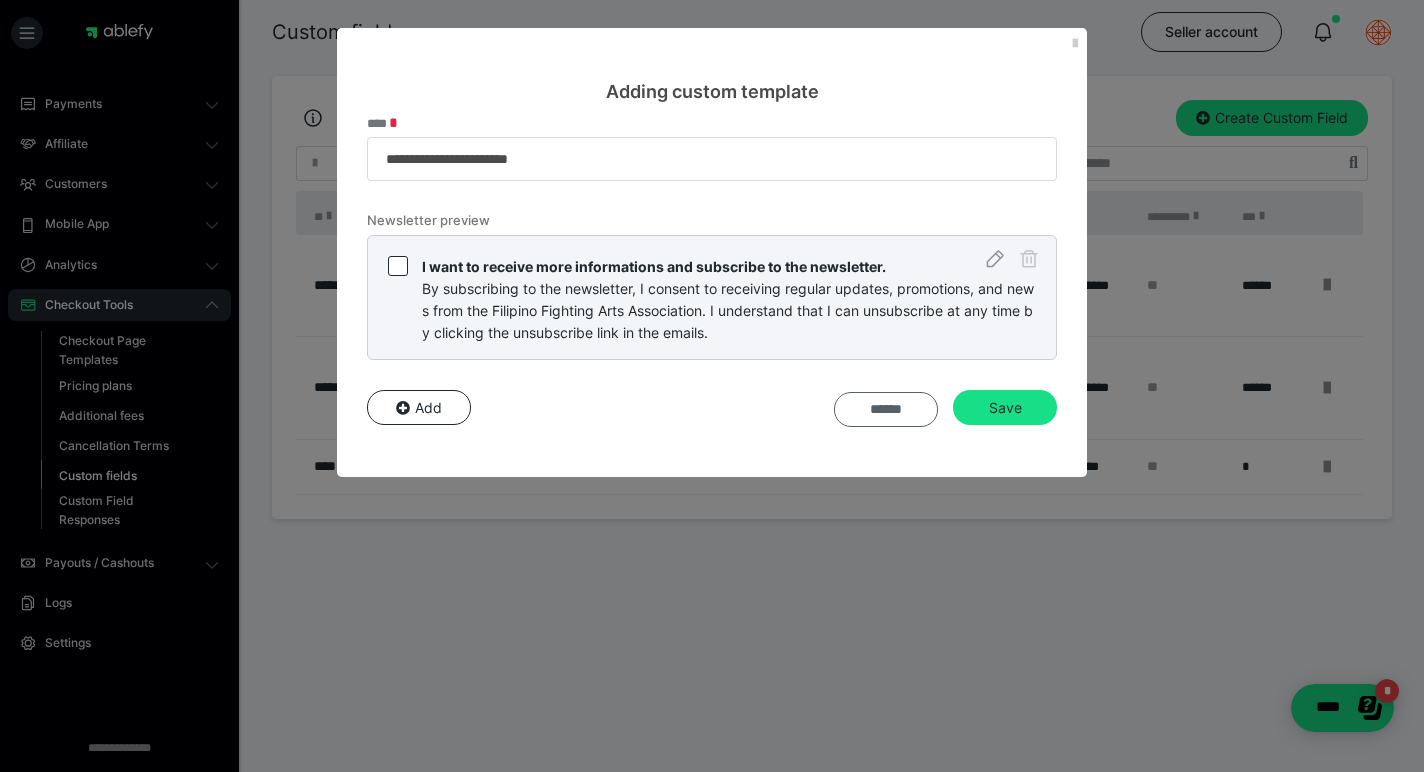 click on "******" at bounding box center (886, 410) 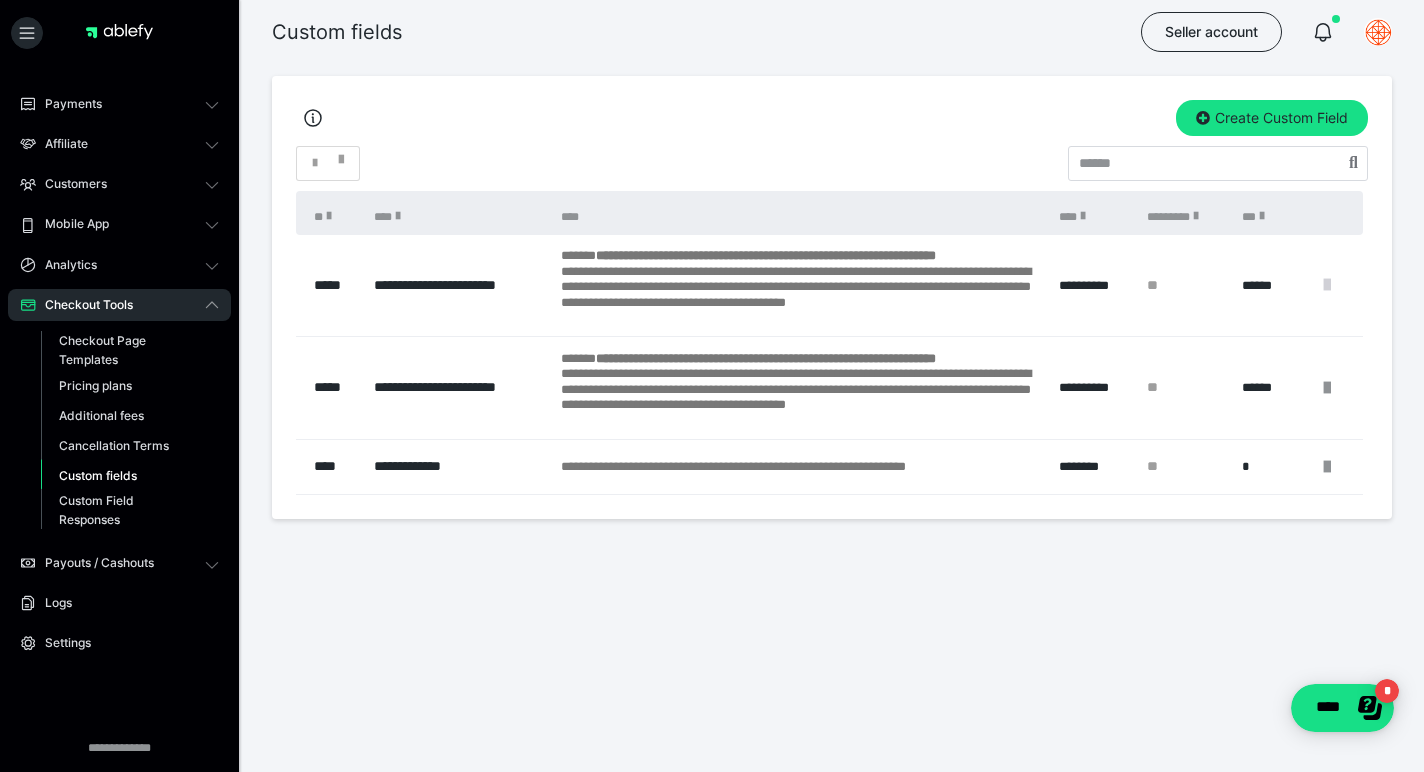 click at bounding box center [1327, 285] 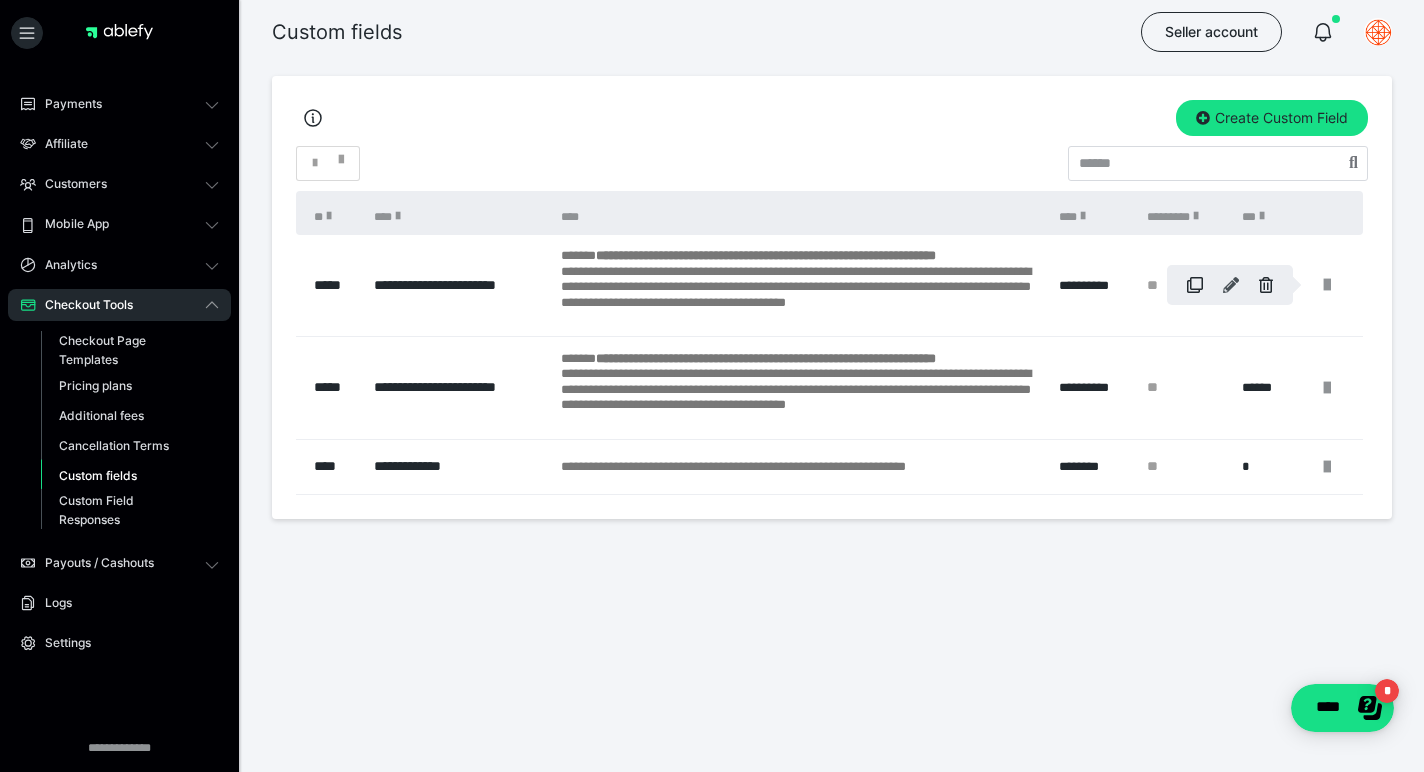 click at bounding box center [1231, 285] 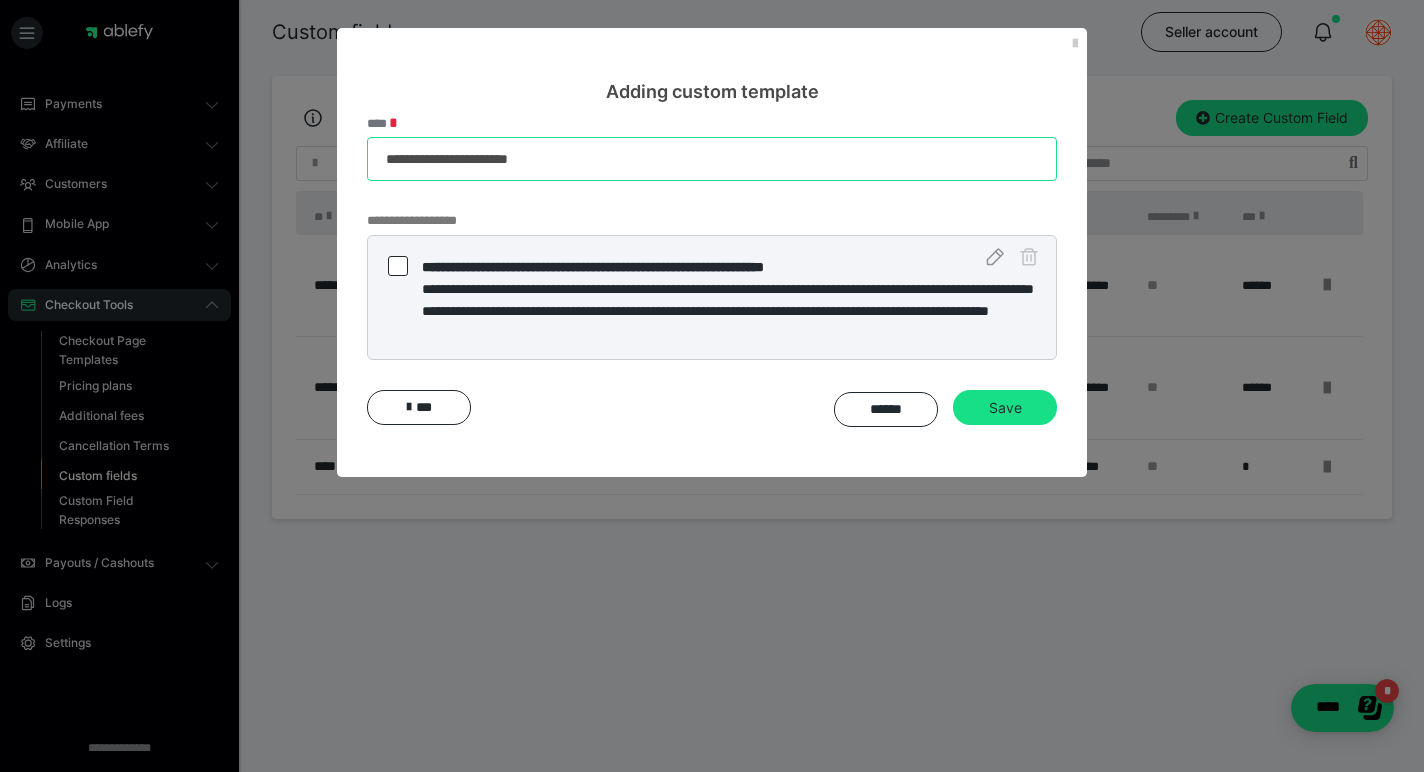 click on "**********" at bounding box center (712, 159) 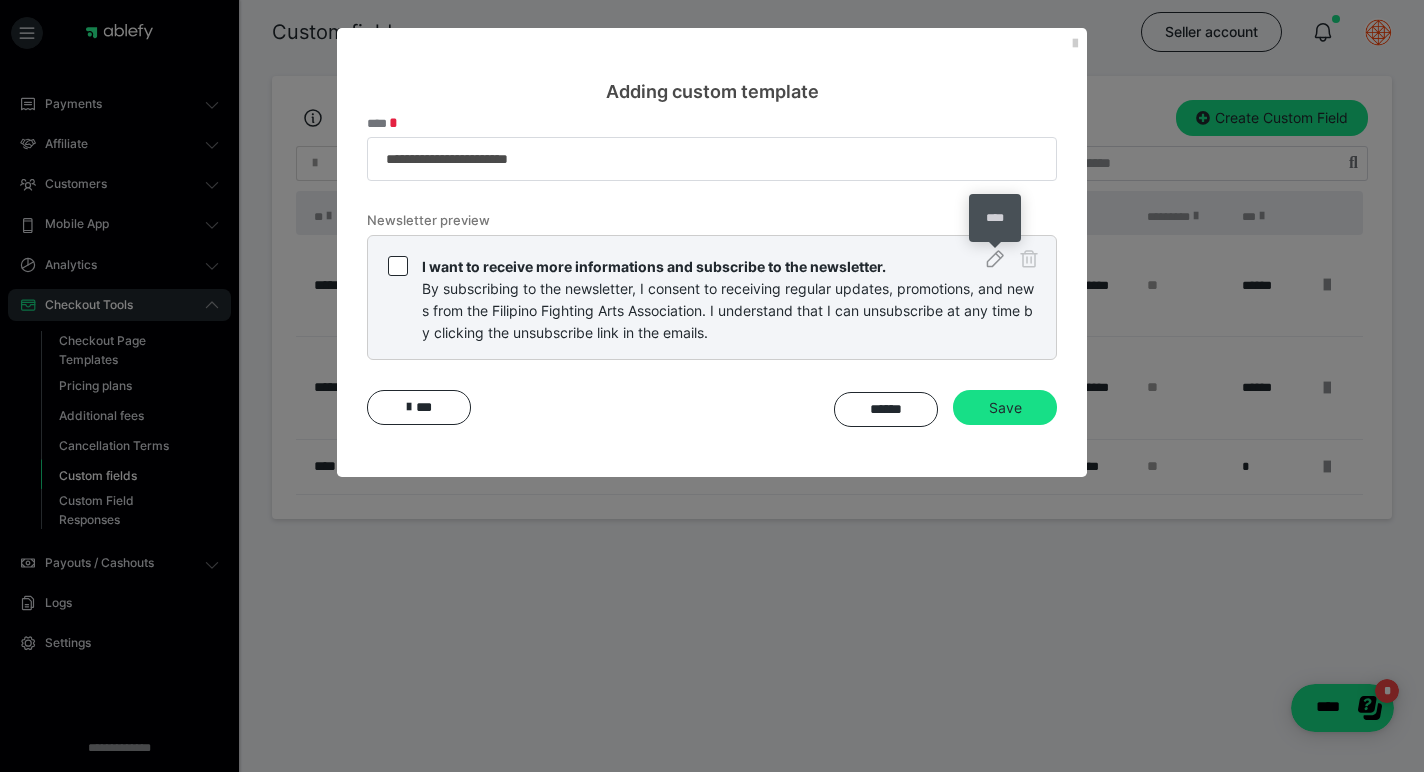 click 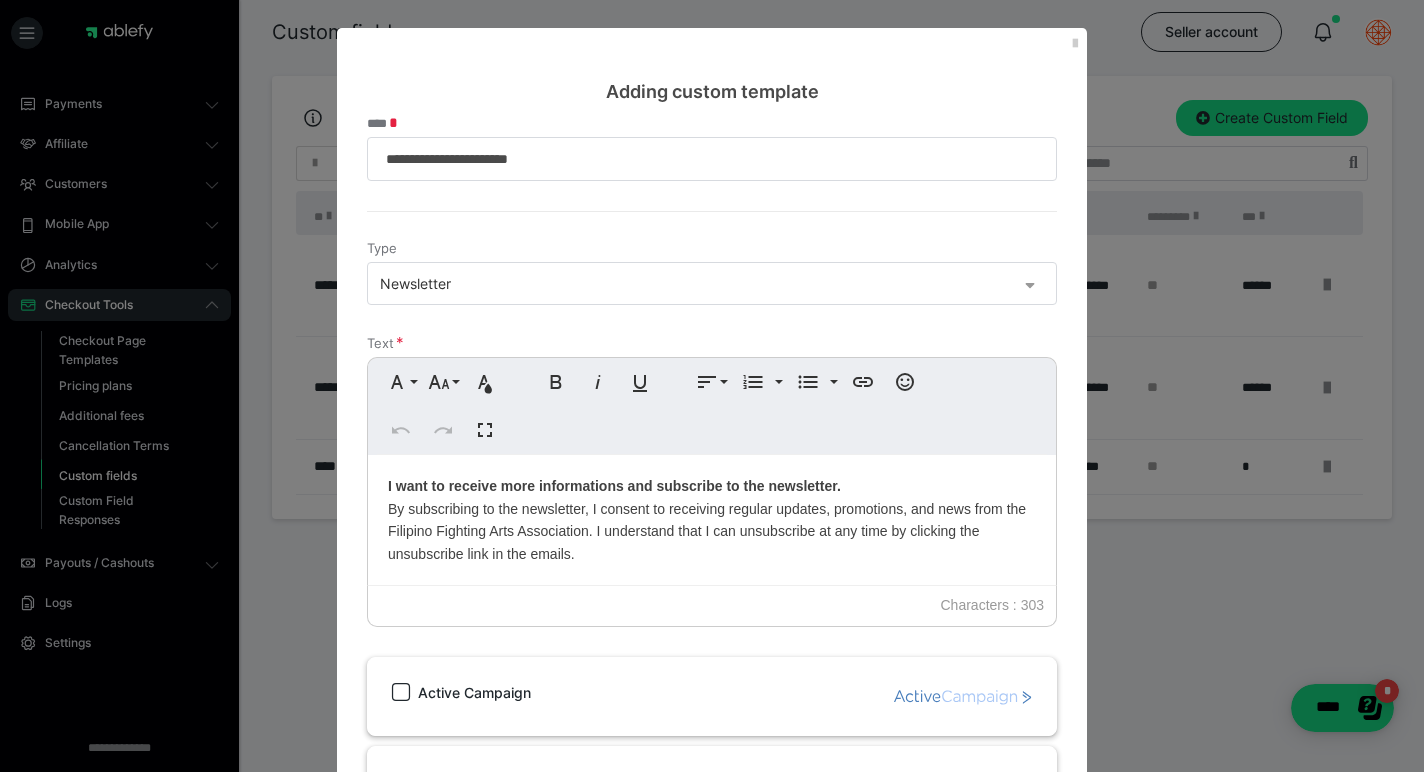 click at bounding box center (1030, 282) 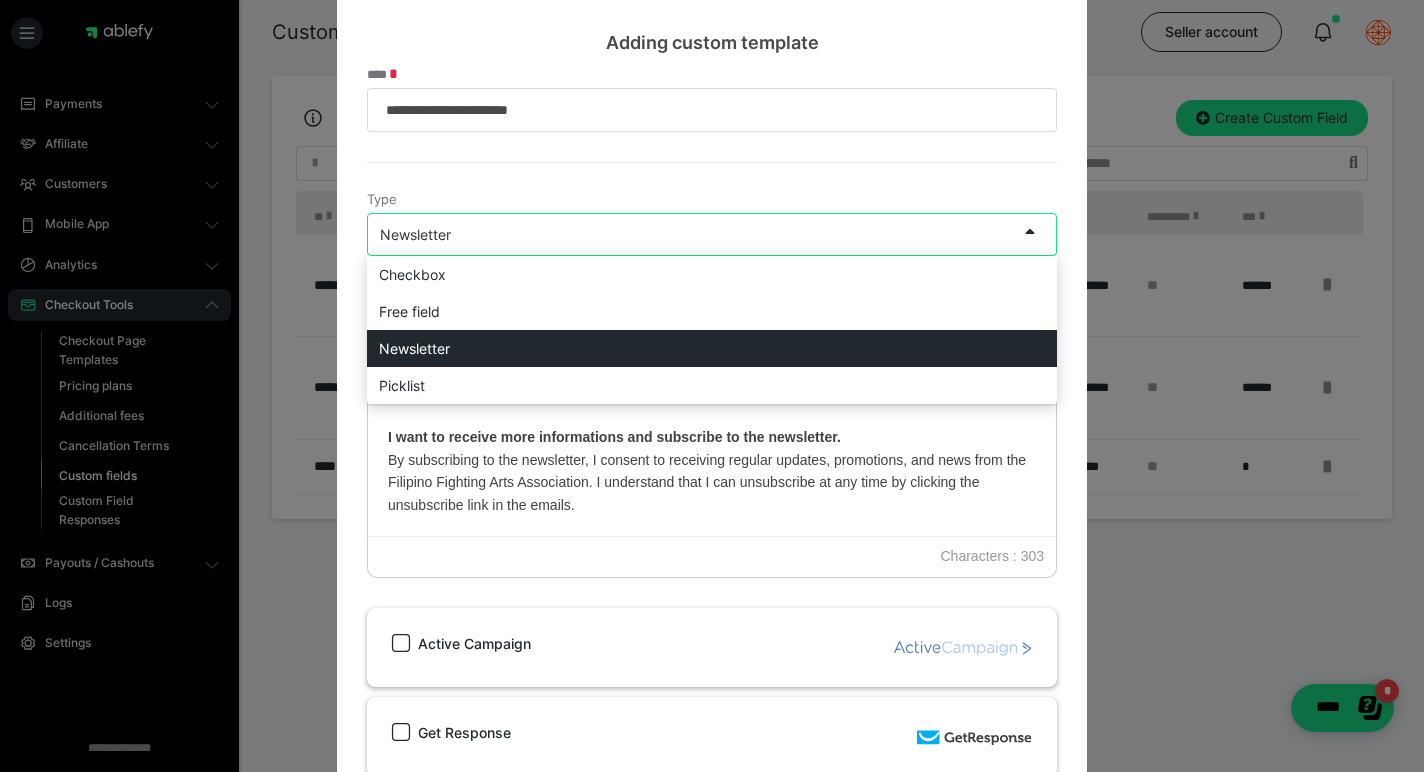 scroll, scrollTop: 53, scrollLeft: 0, axis: vertical 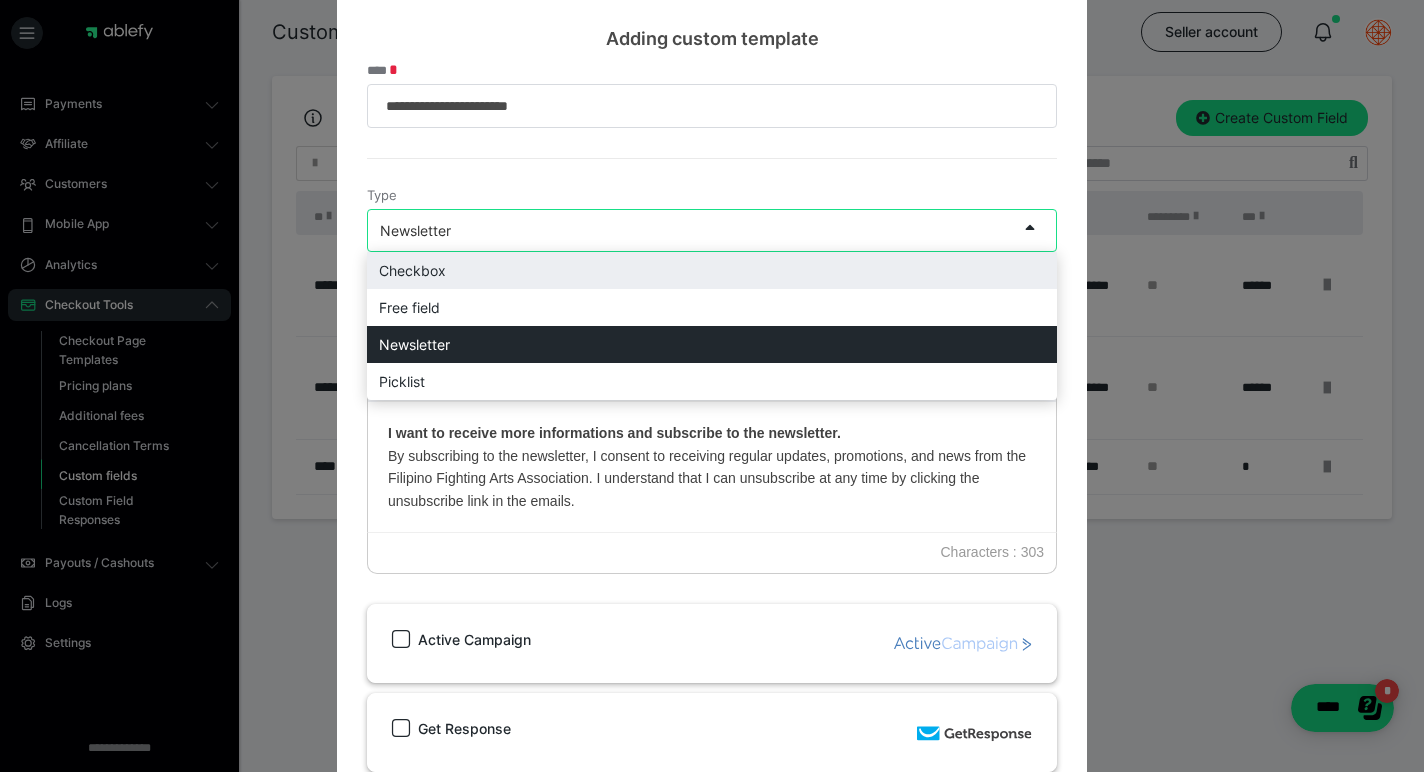 click on "Checkbox" at bounding box center [712, 270] 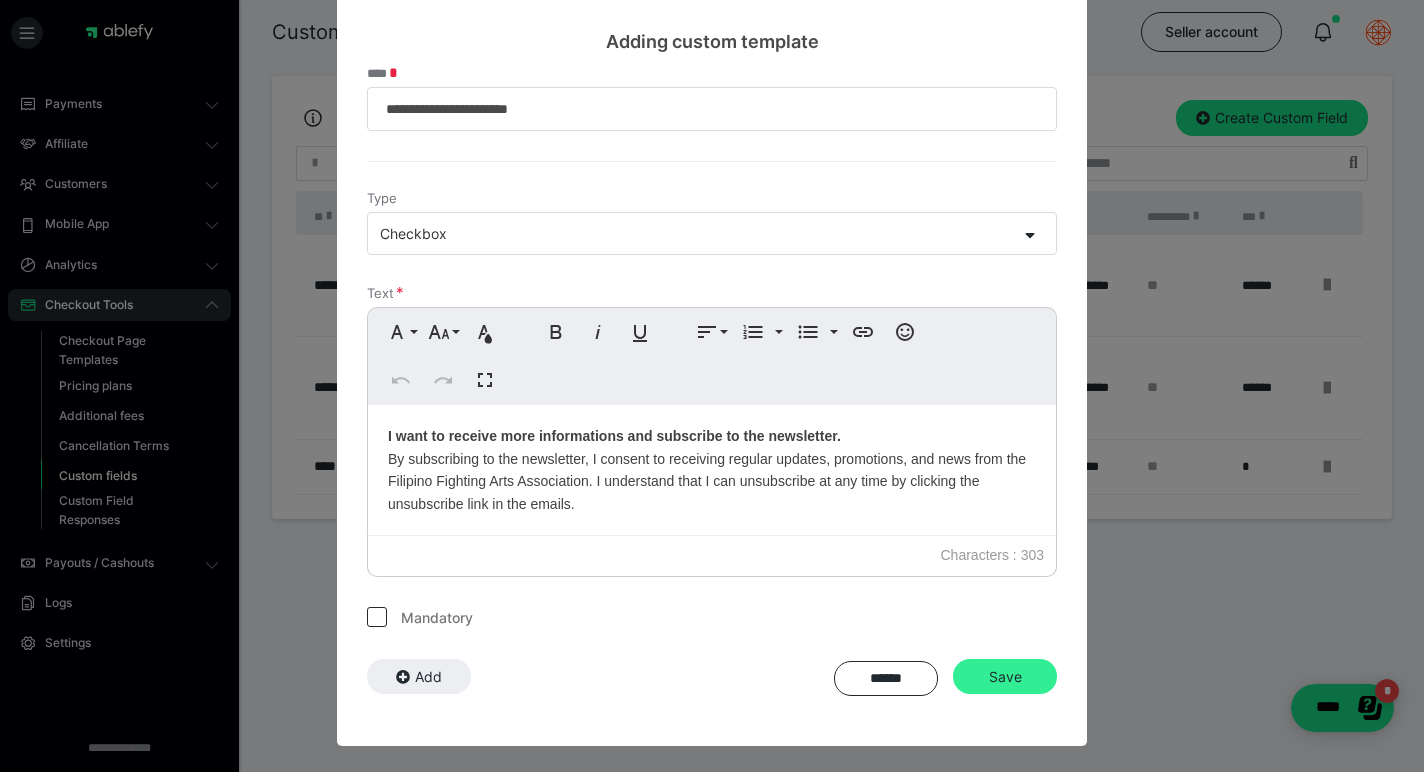 click on "Save" at bounding box center (1005, 677) 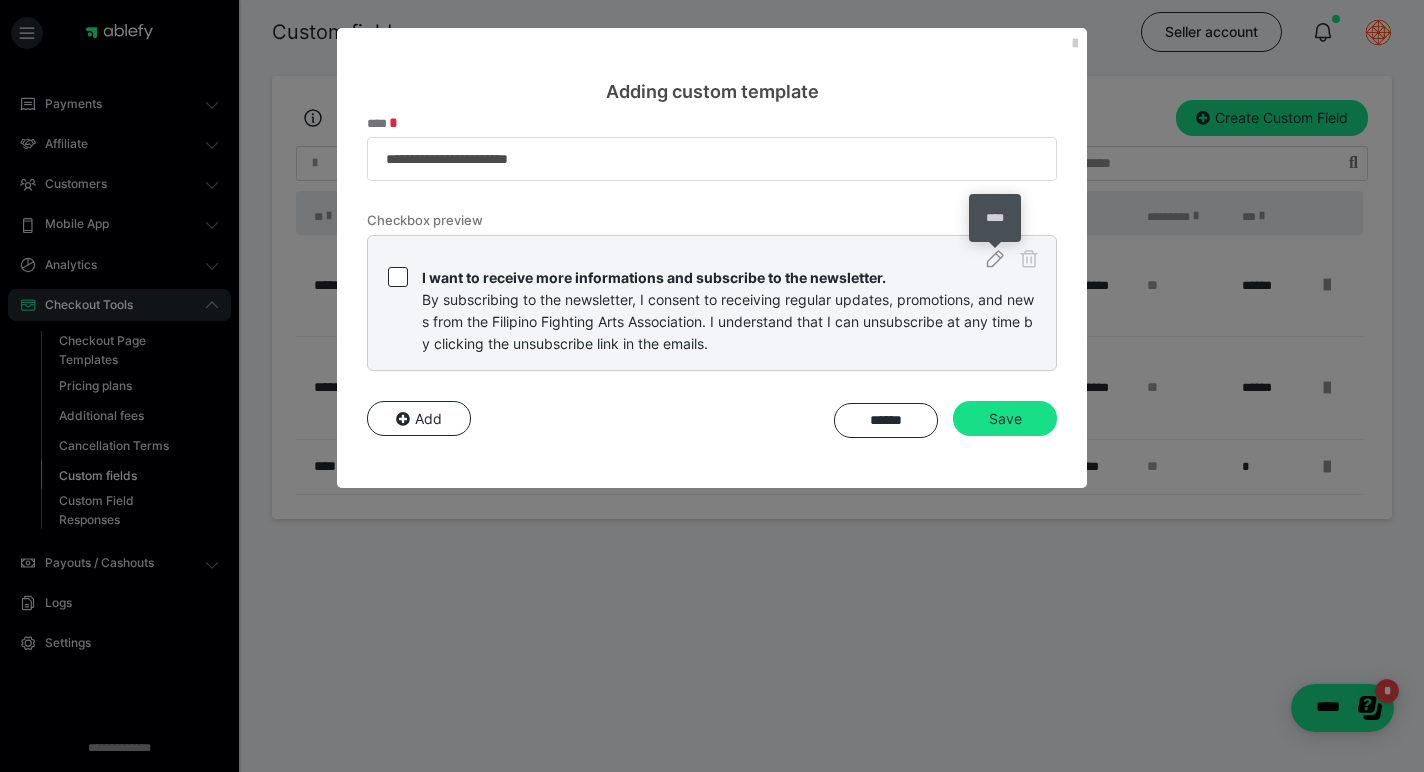 click 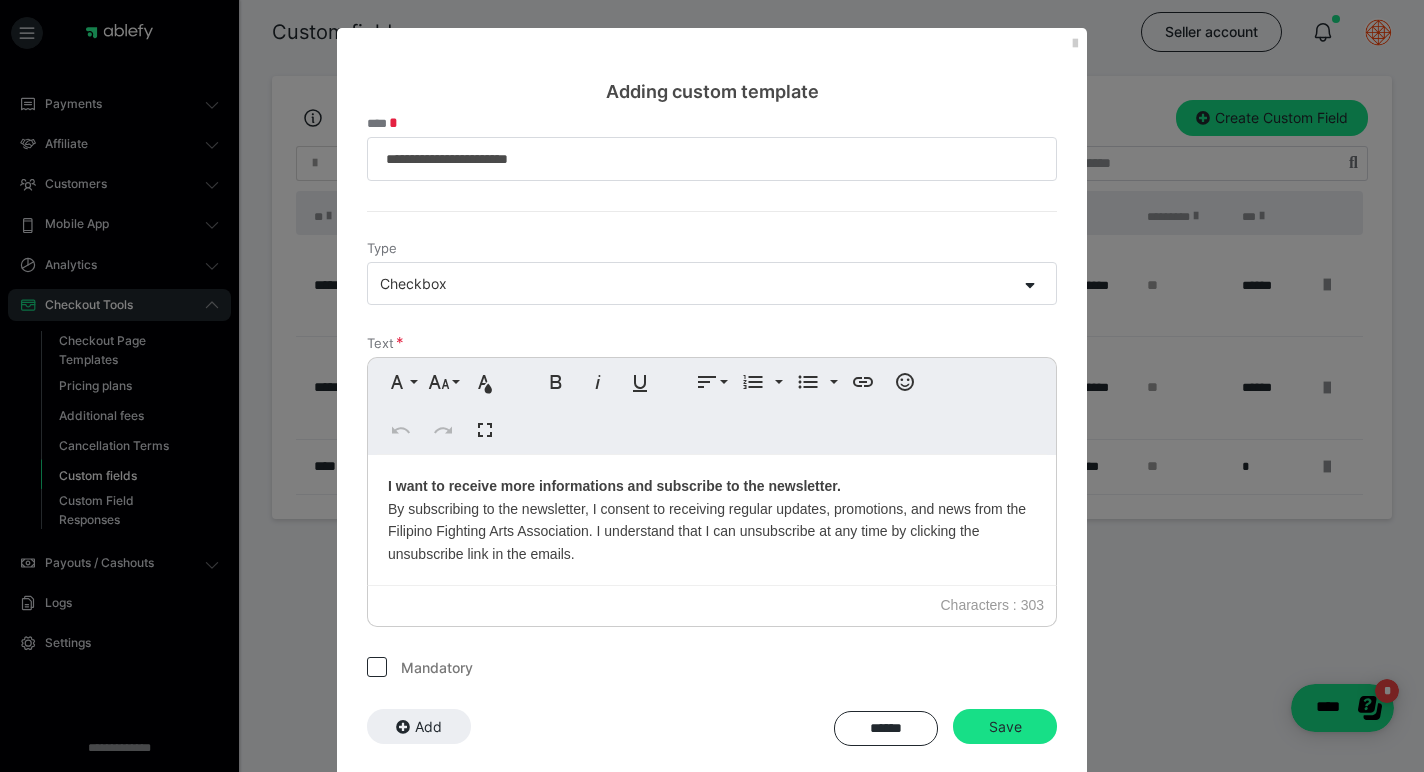 scroll, scrollTop: 50, scrollLeft: 0, axis: vertical 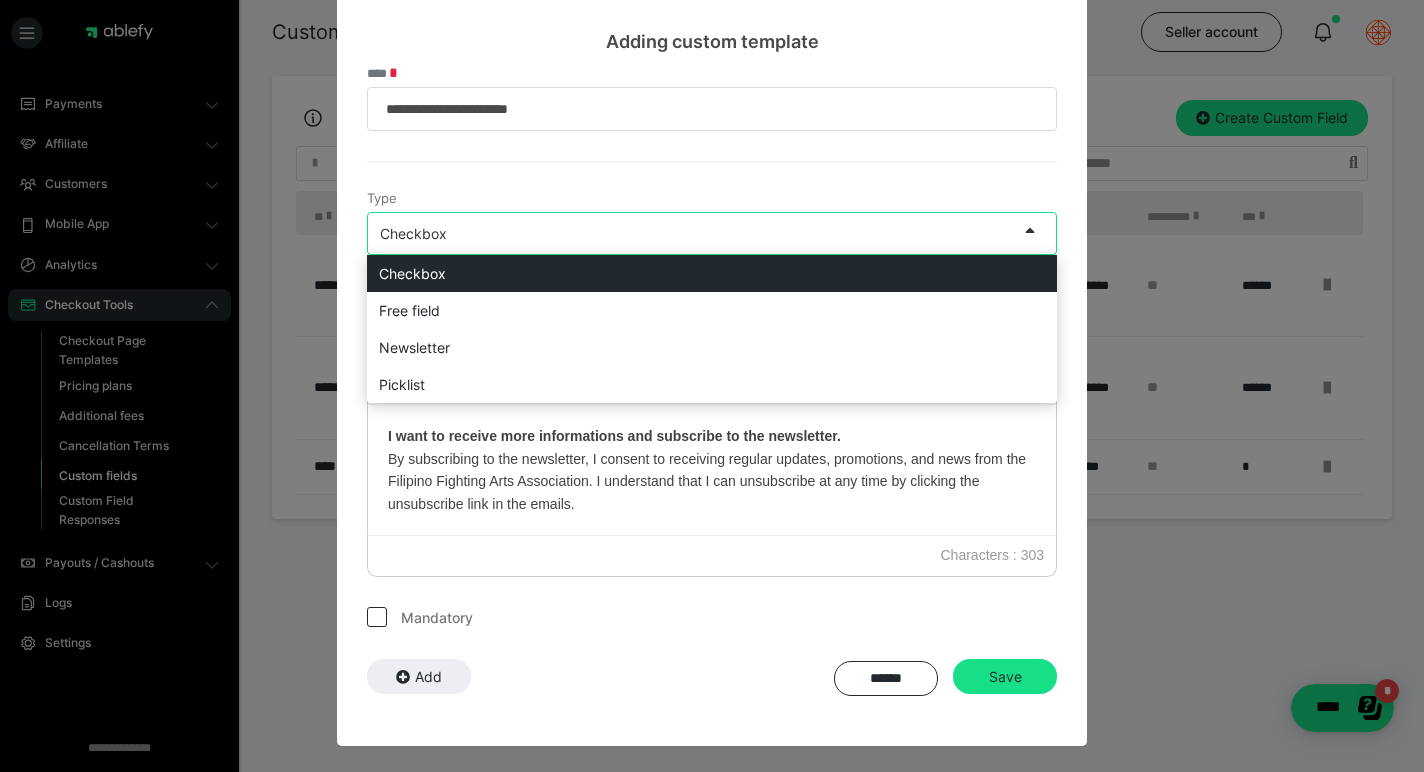 click at bounding box center (1030, 230) 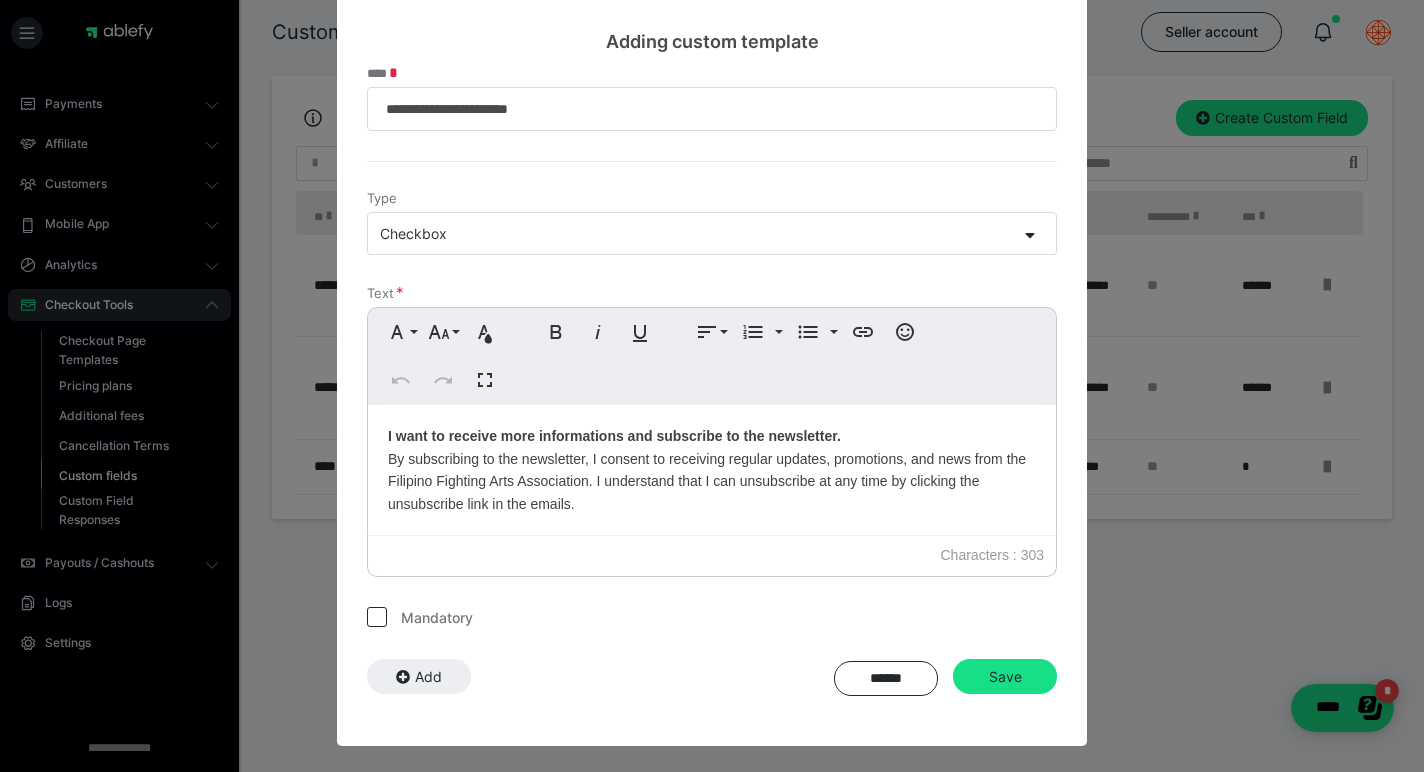 click on "**********" at bounding box center [712, 400] 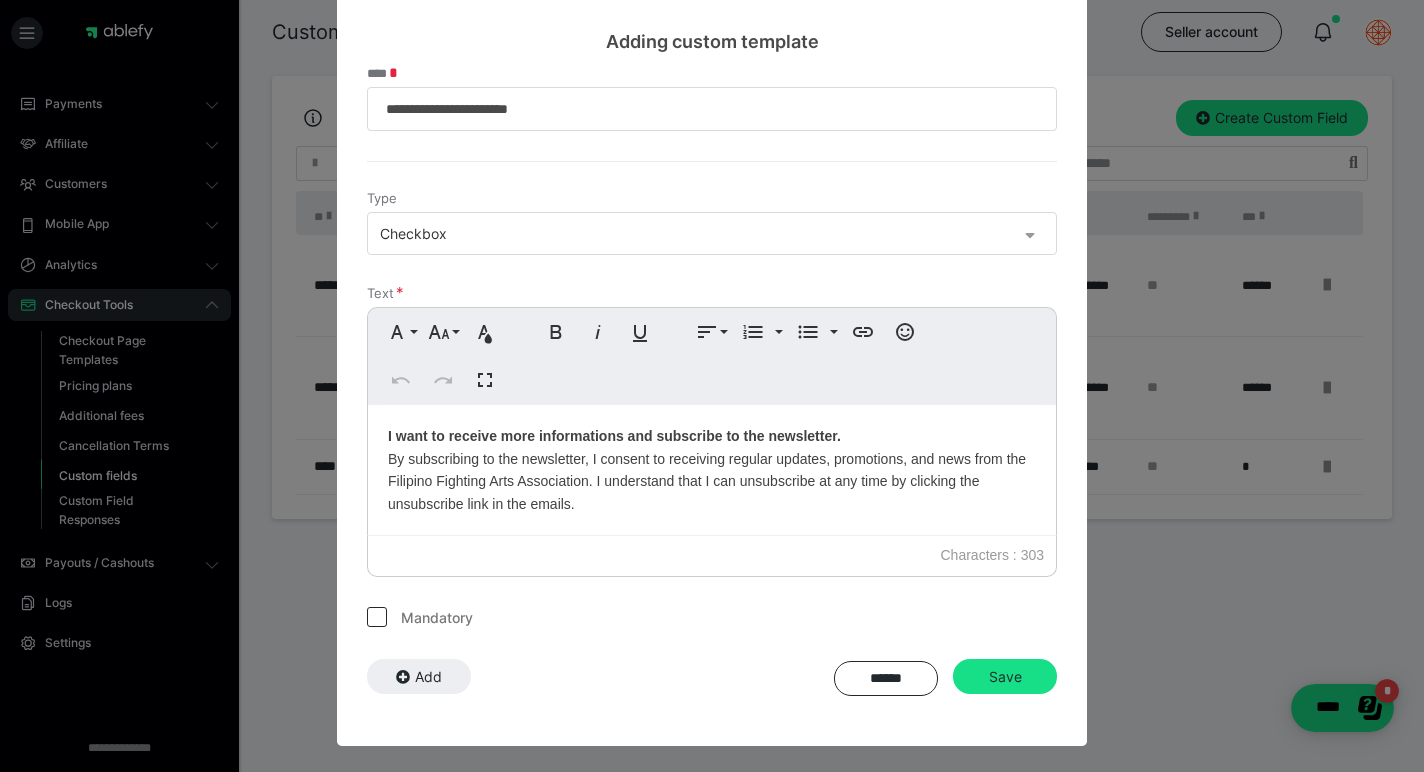 click at bounding box center [1036, 234] 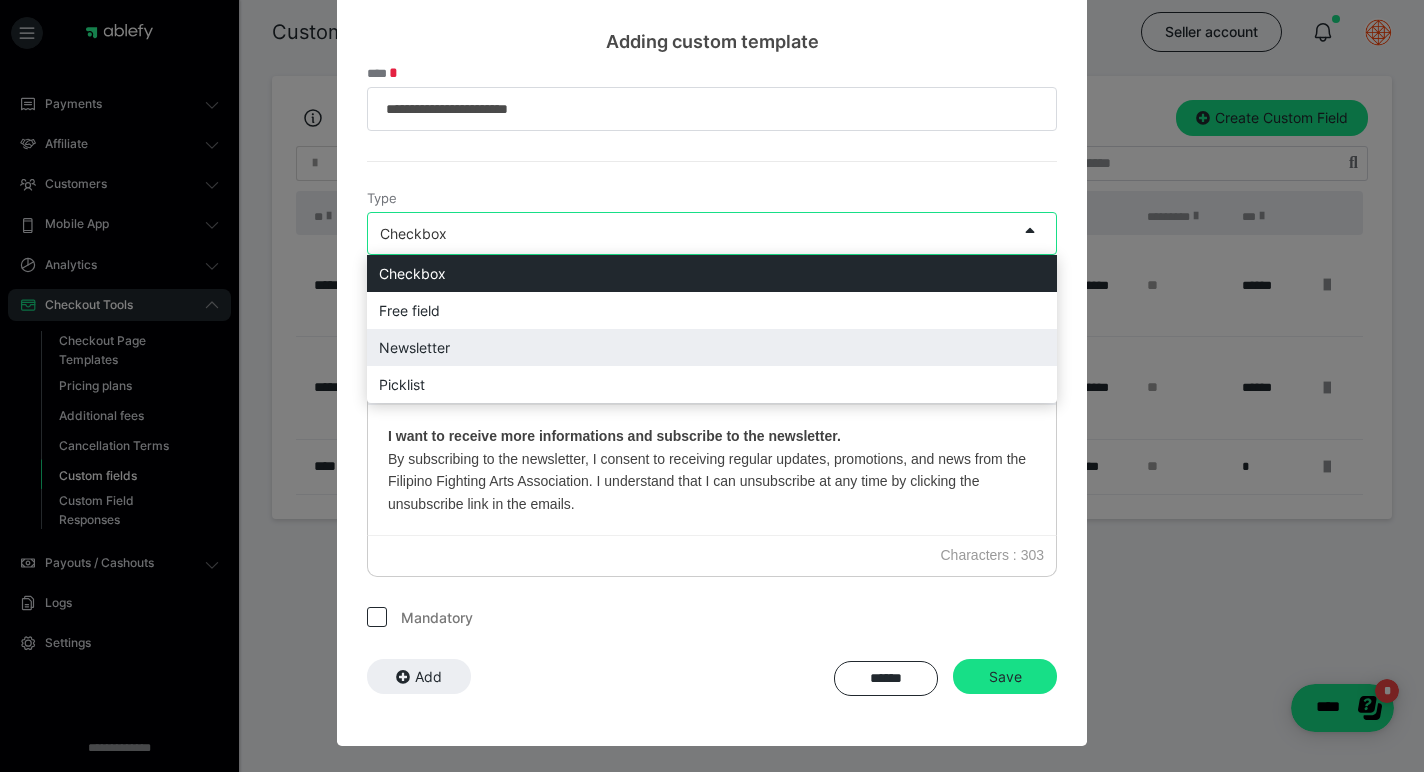 click on "Newsletter" at bounding box center (712, 347) 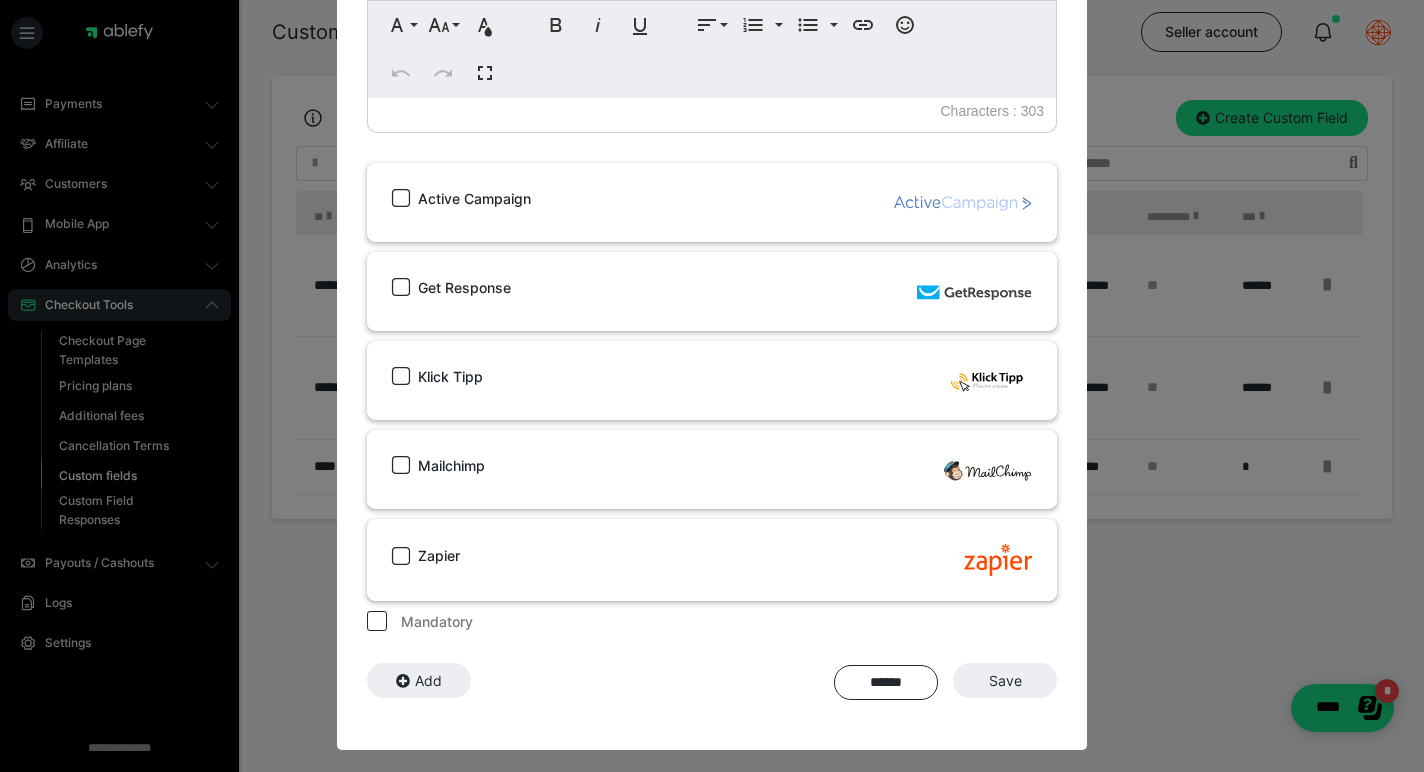 scroll, scrollTop: 596, scrollLeft: 0, axis: vertical 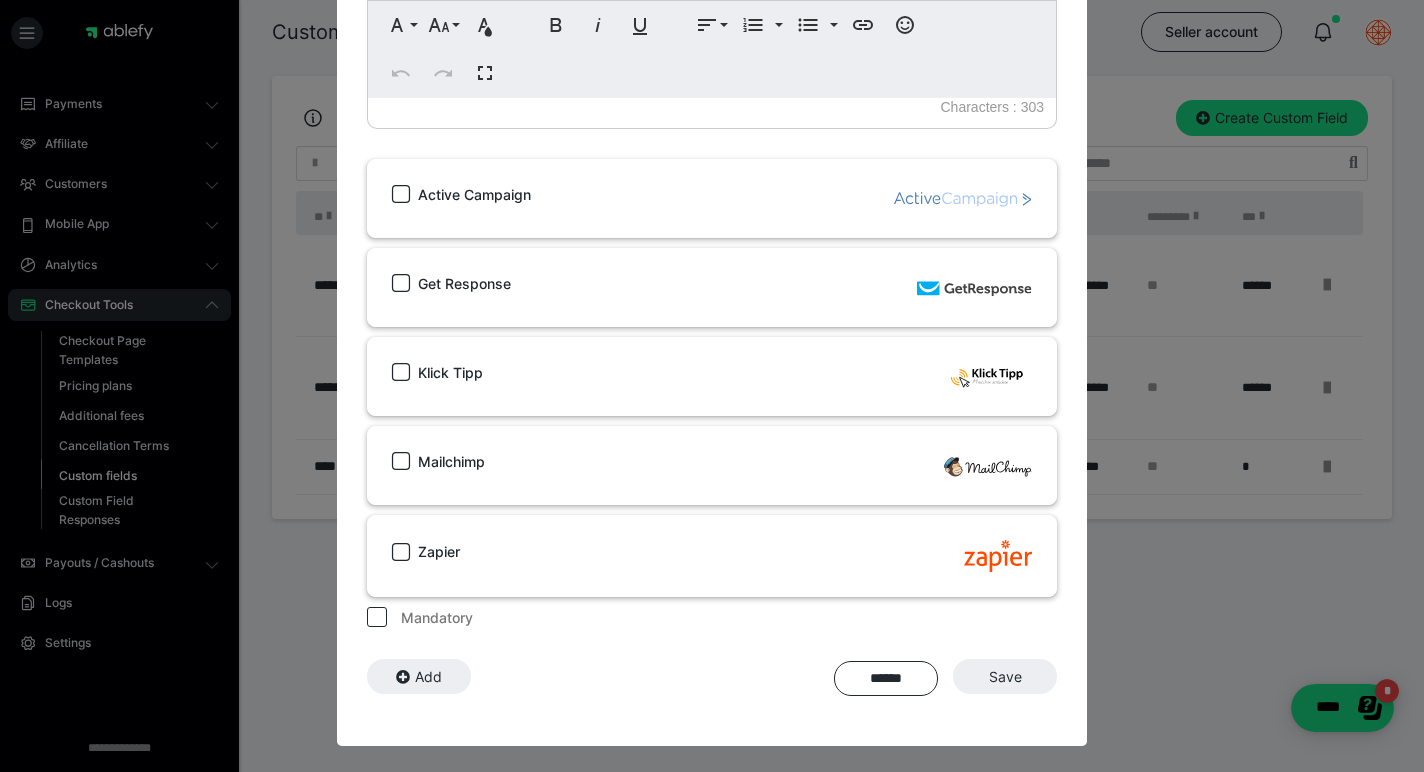 click 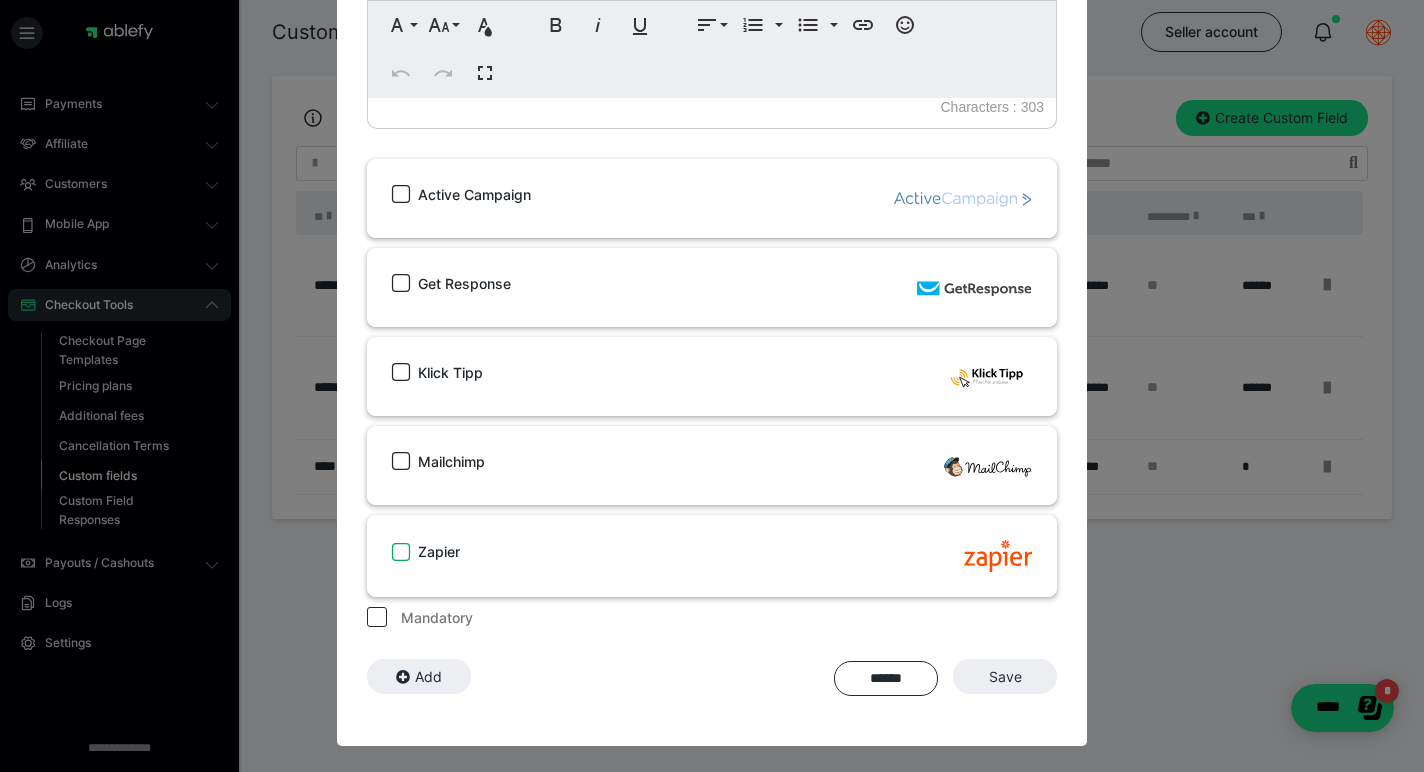 click on "Zapier" at bounding box center (392, 552) 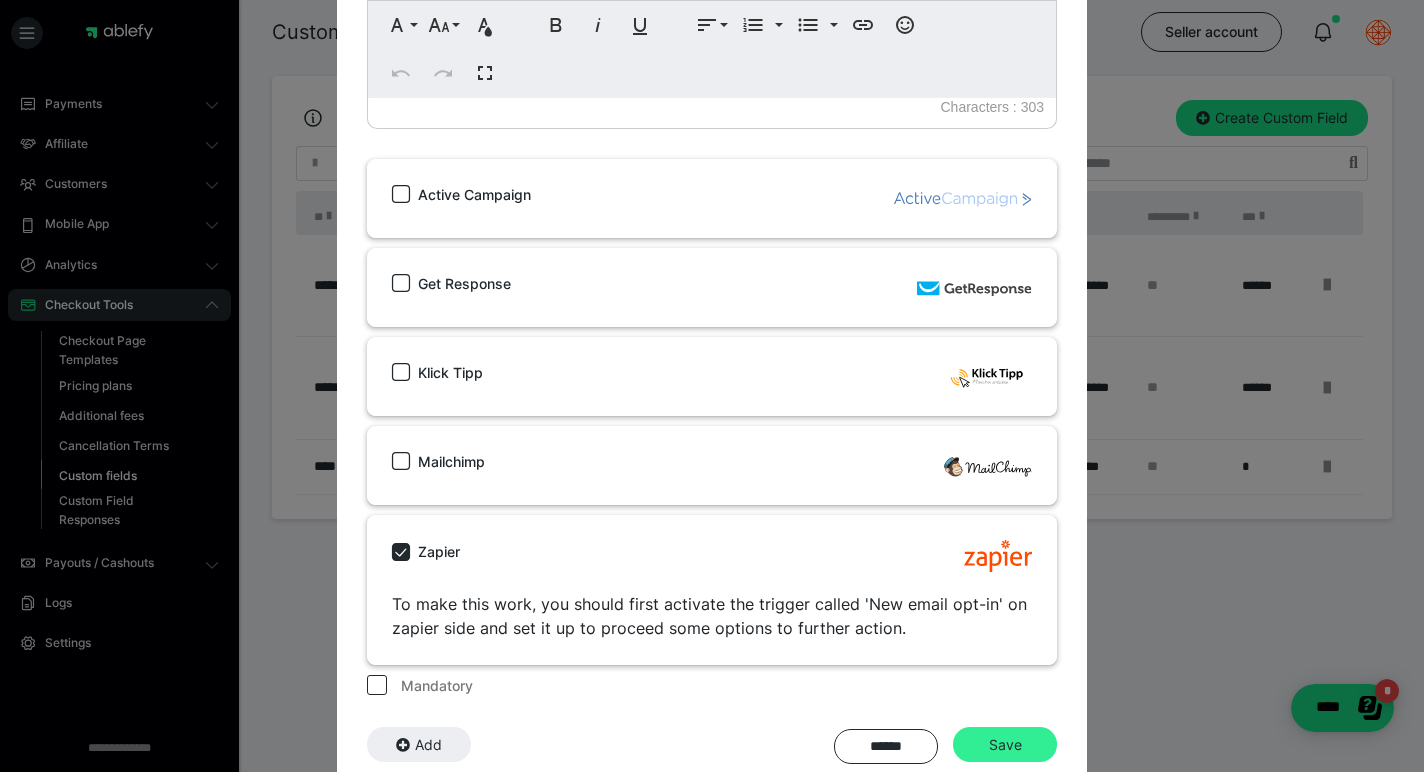 click on "Save" at bounding box center (1005, 745) 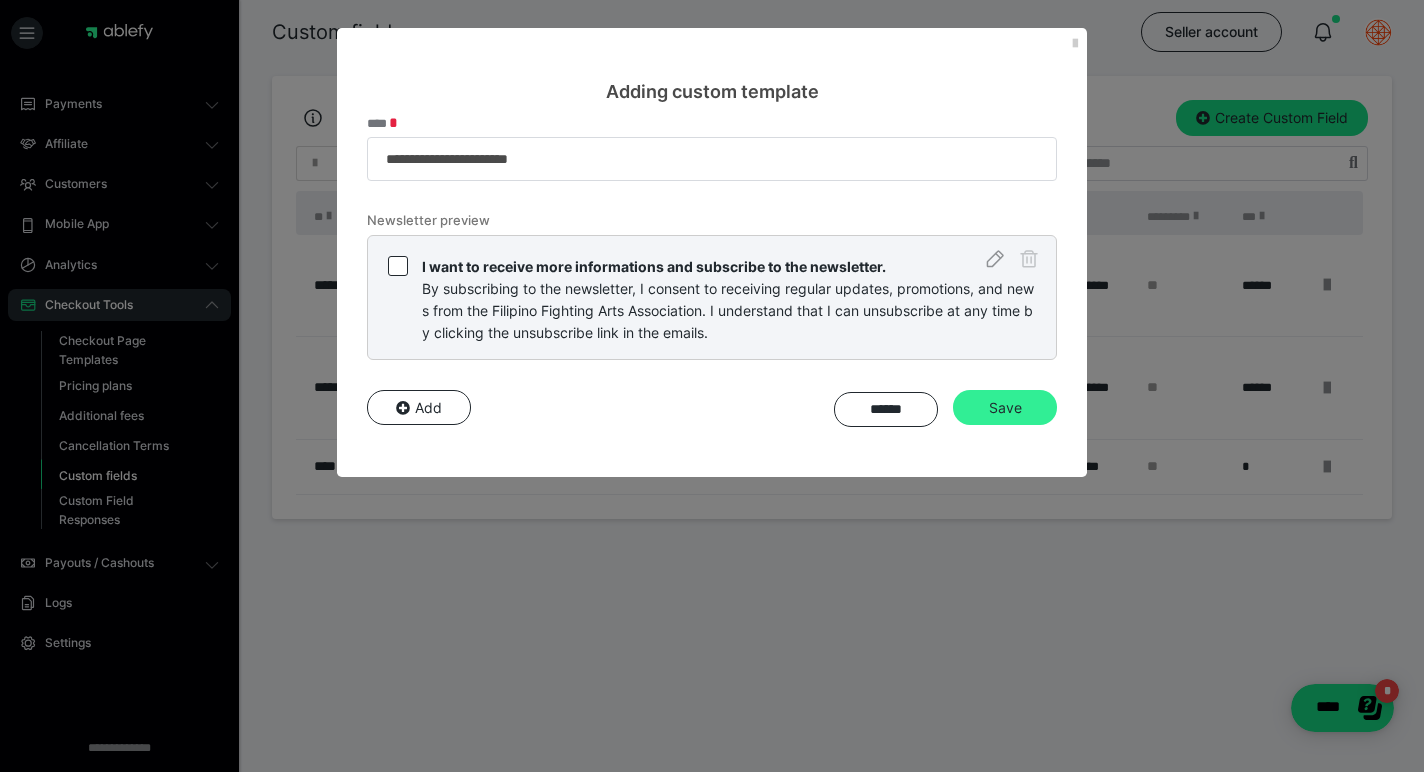 scroll, scrollTop: 0, scrollLeft: 0, axis: both 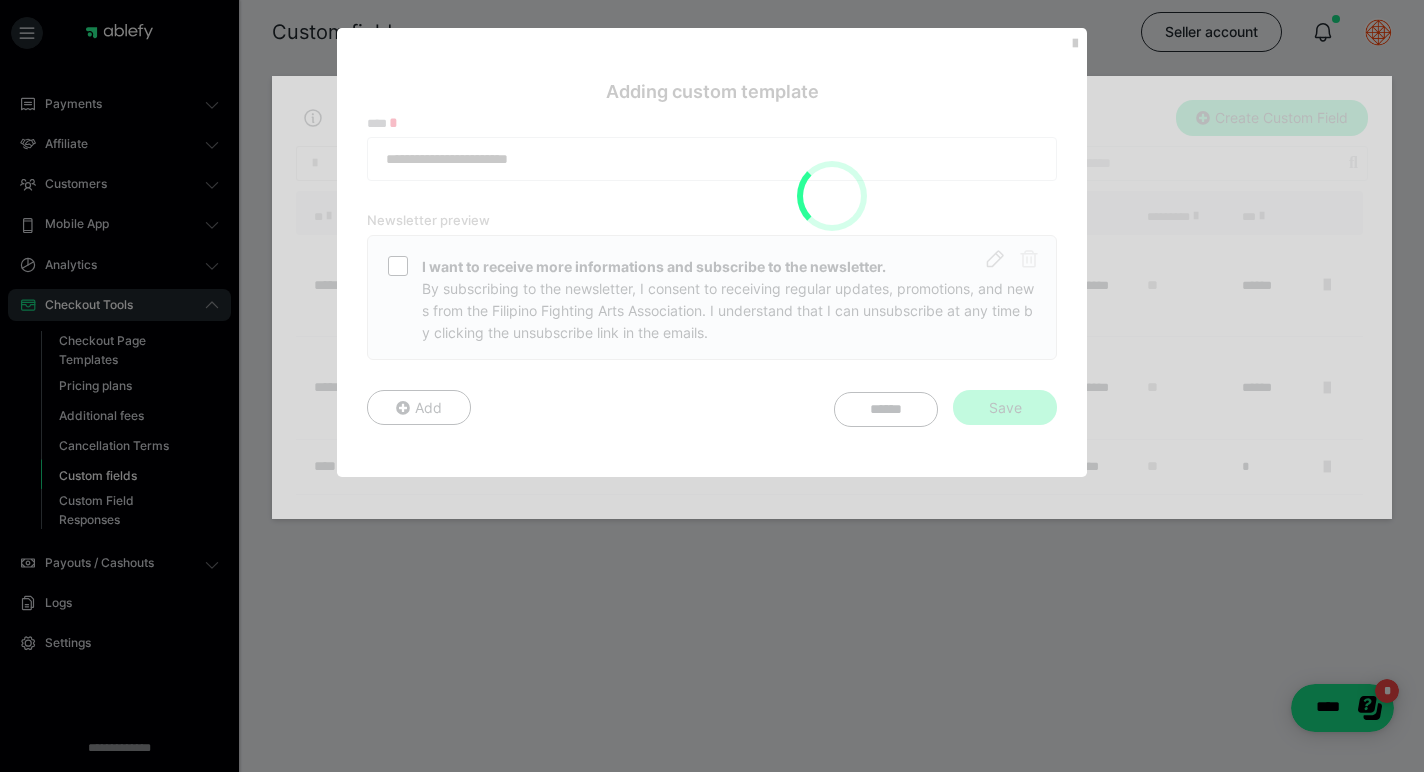 type 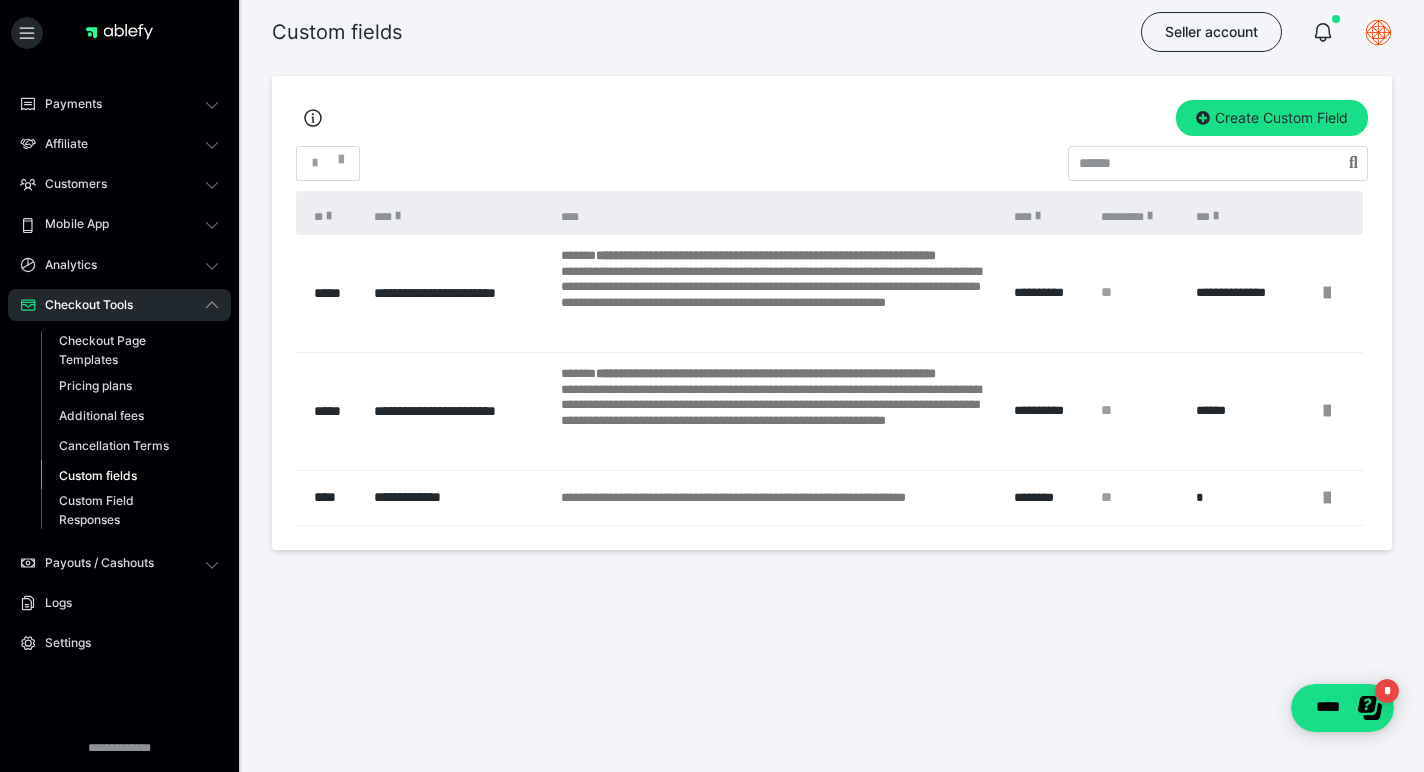 scroll, scrollTop: 0, scrollLeft: 0, axis: both 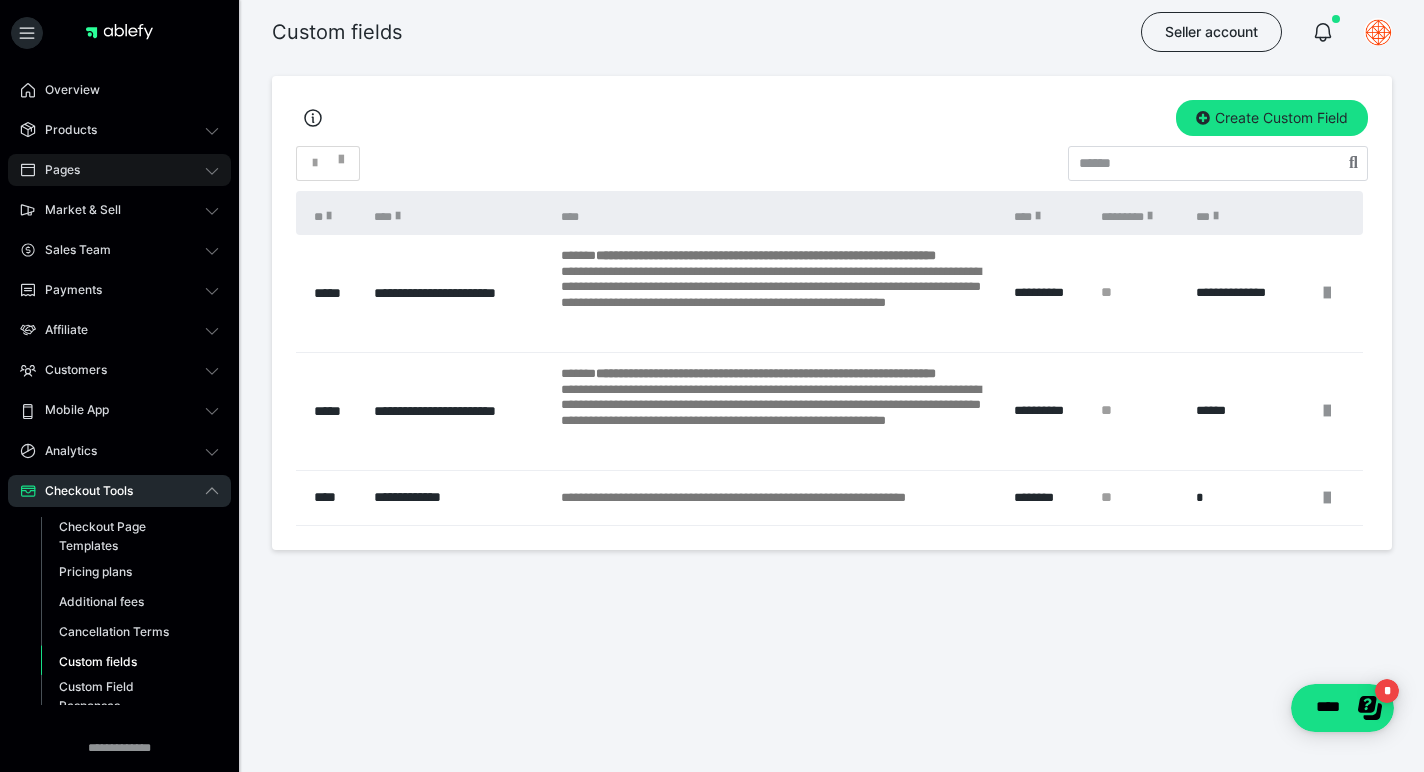 click on "Pages" at bounding box center [119, 170] 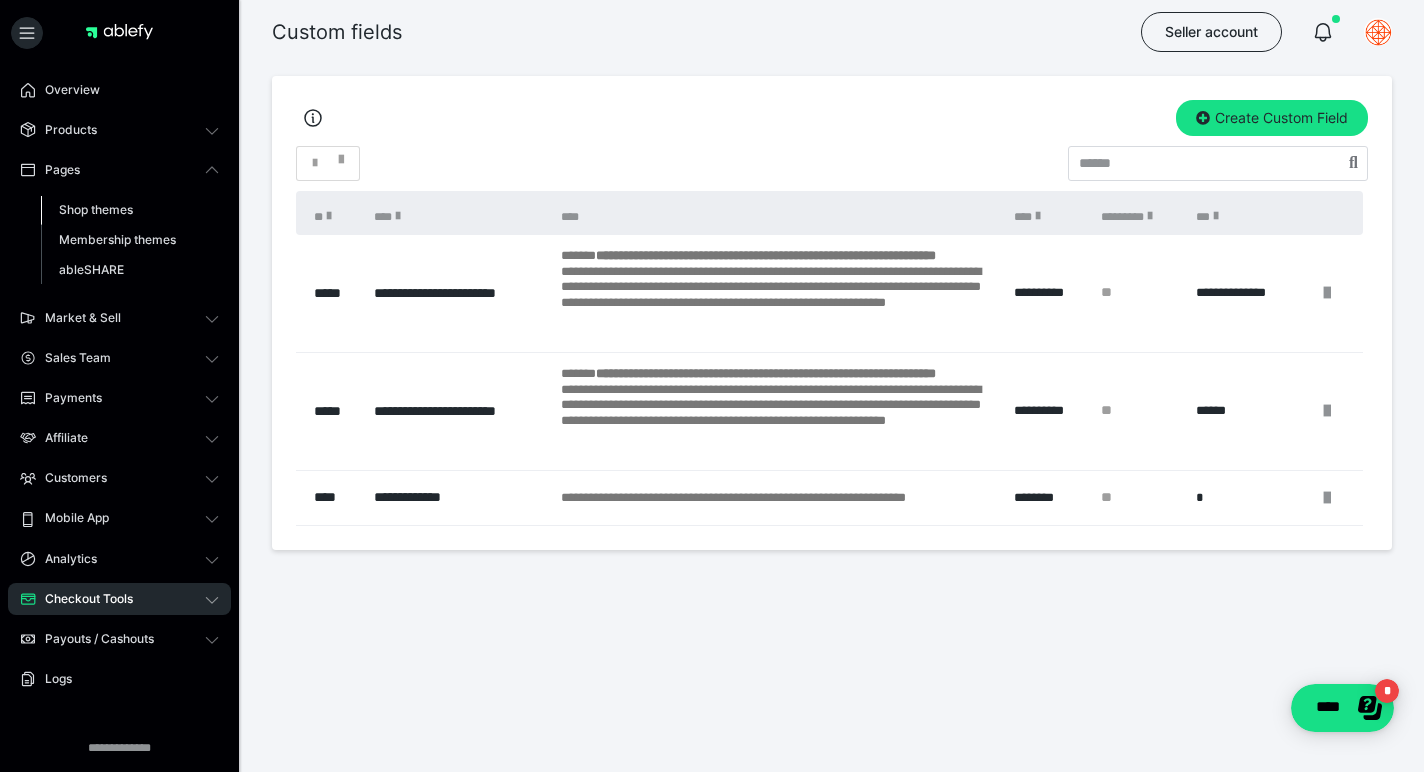 click on "Shop themes" at bounding box center (96, 209) 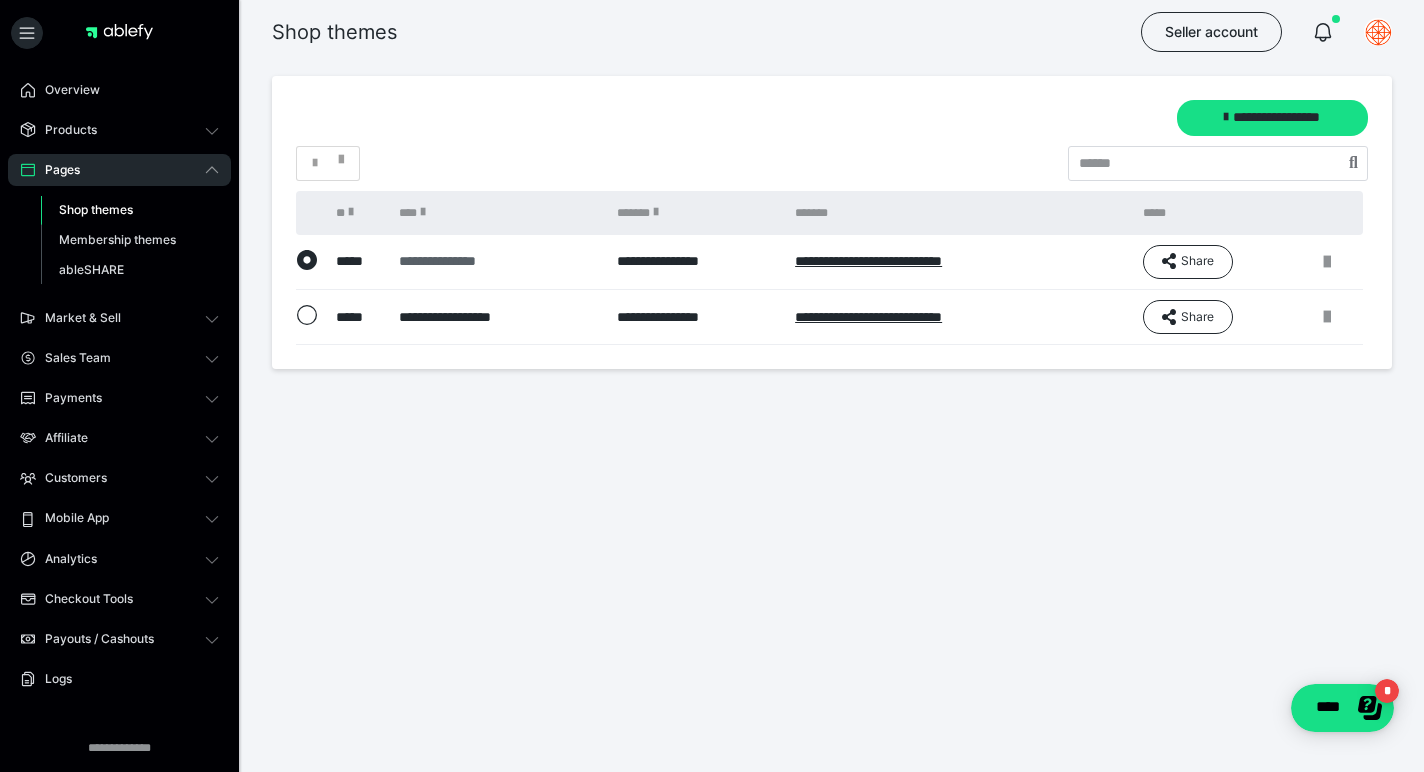 click on "**********" at bounding box center [495, 261] 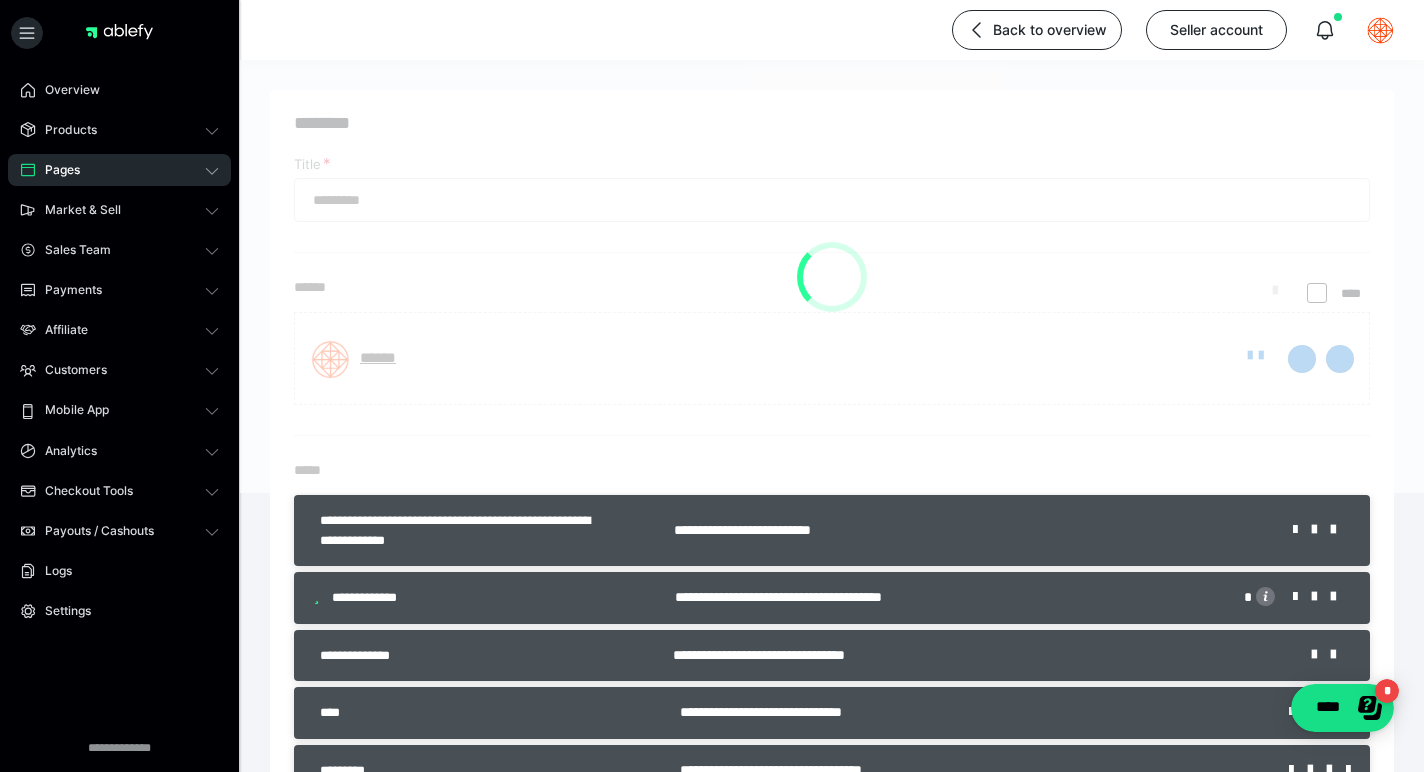 type on "**********" 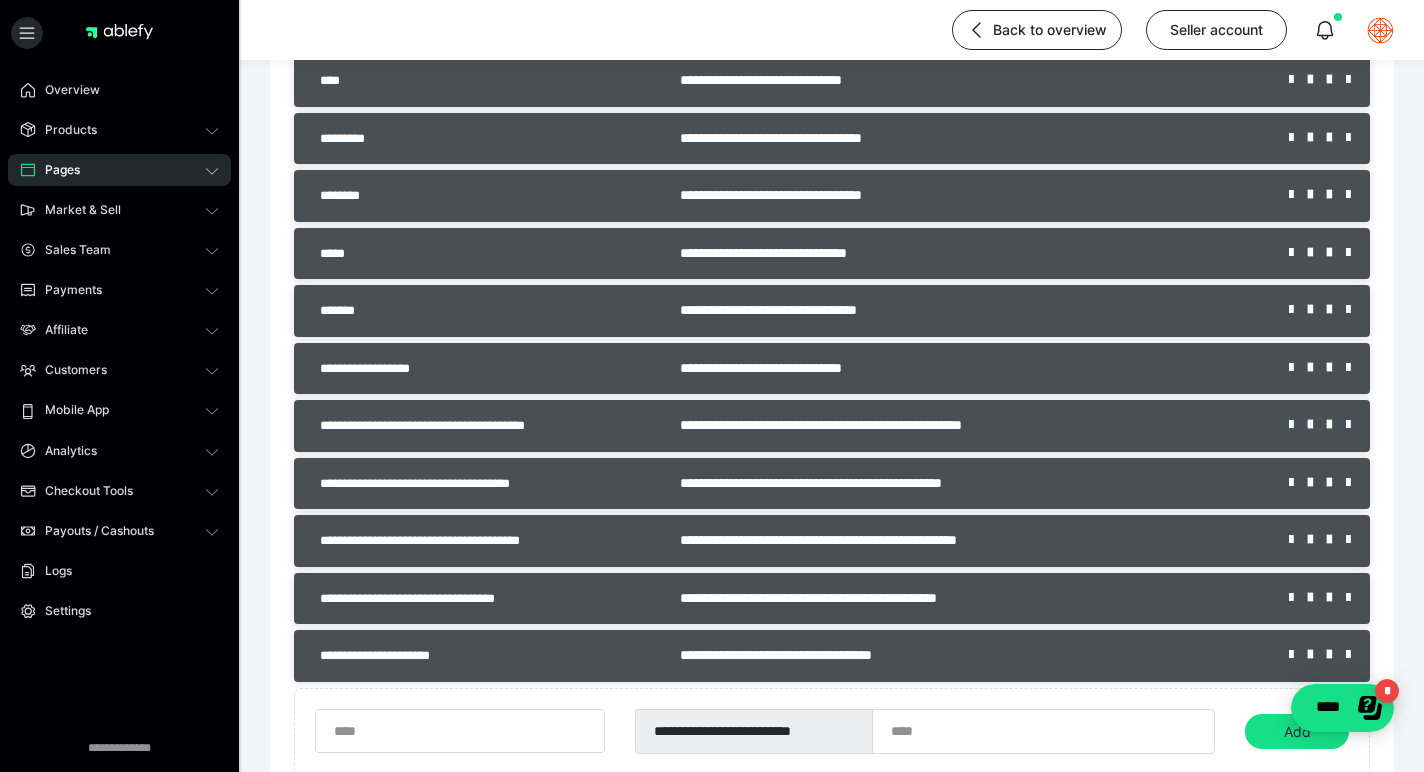 scroll, scrollTop: 635, scrollLeft: 0, axis: vertical 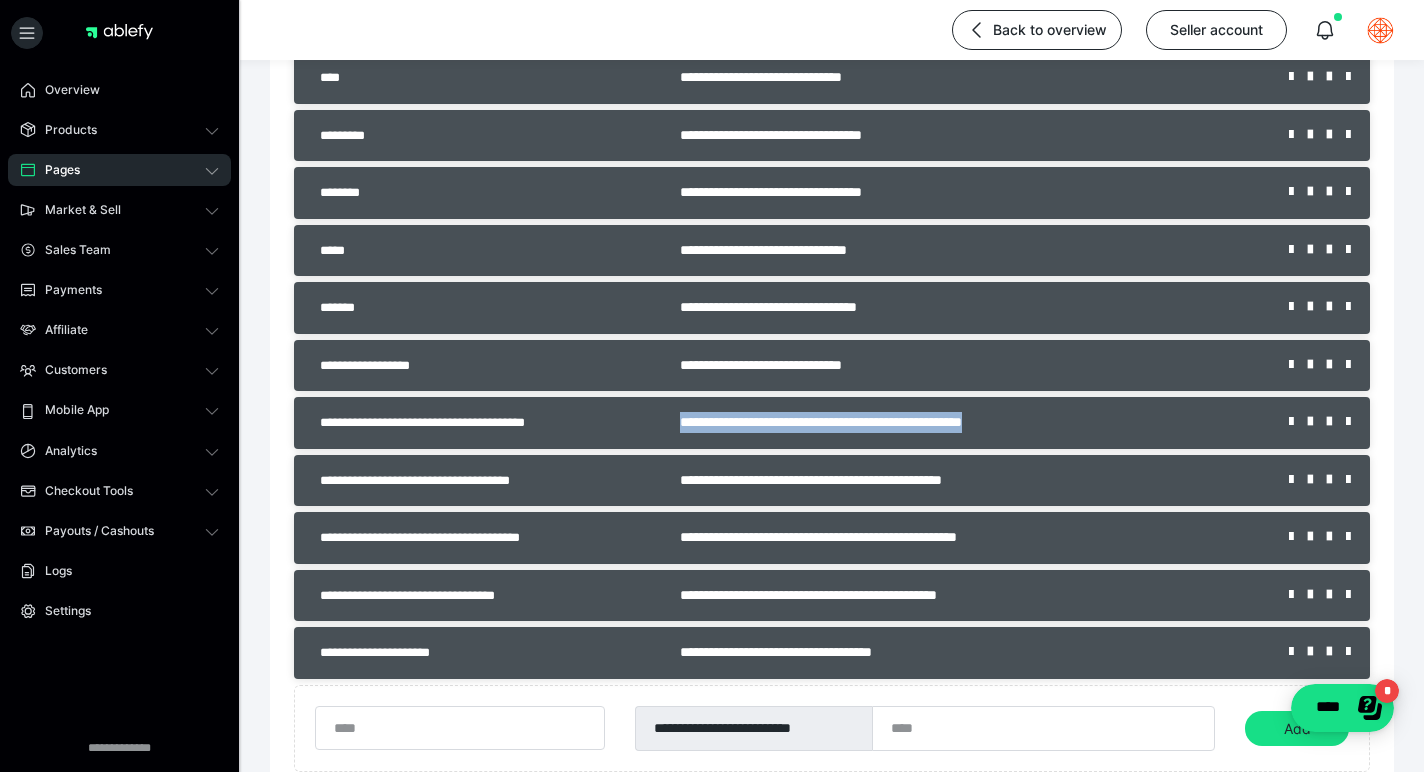 drag, startPoint x: 1039, startPoint y: 426, endPoint x: 601, endPoint y: 435, distance: 438.09247 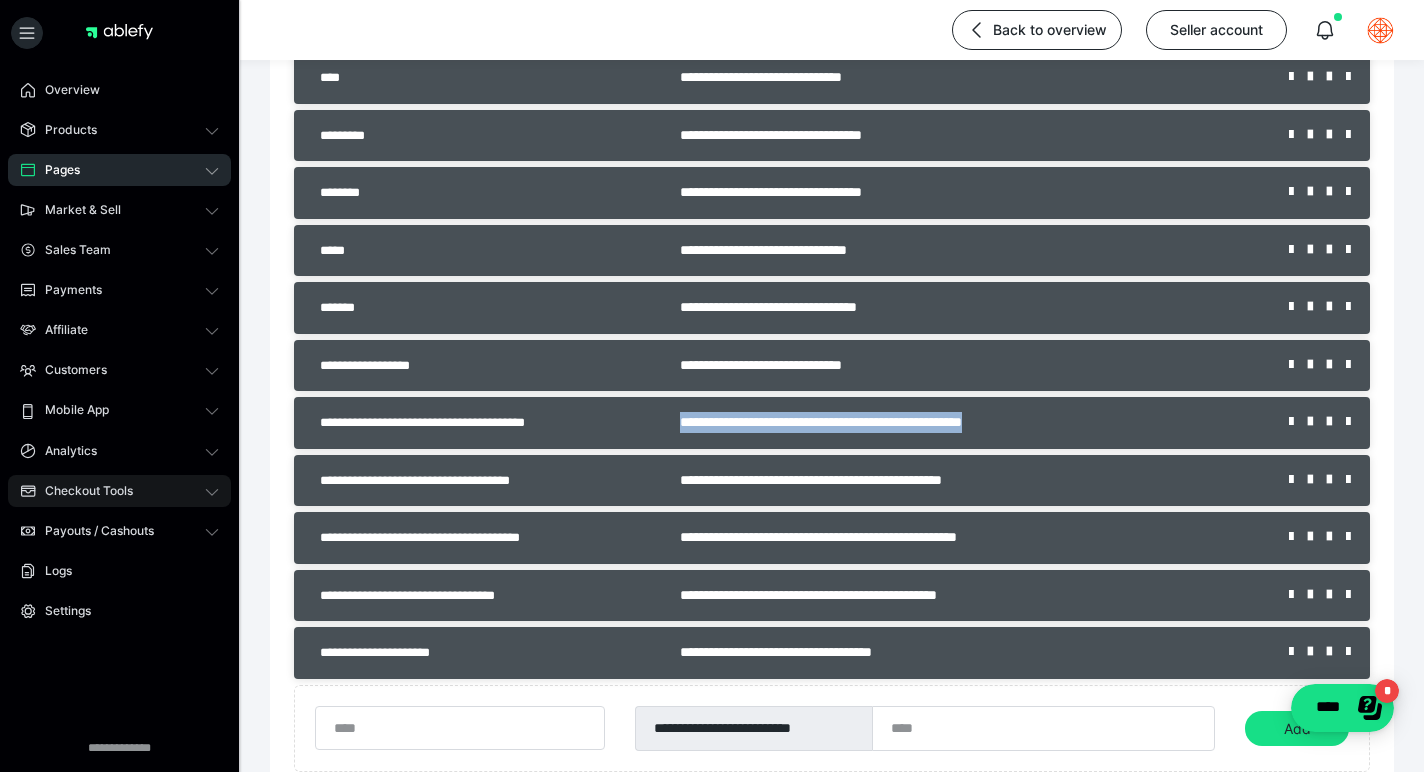 click on "Checkout Tools" at bounding box center (82, 491) 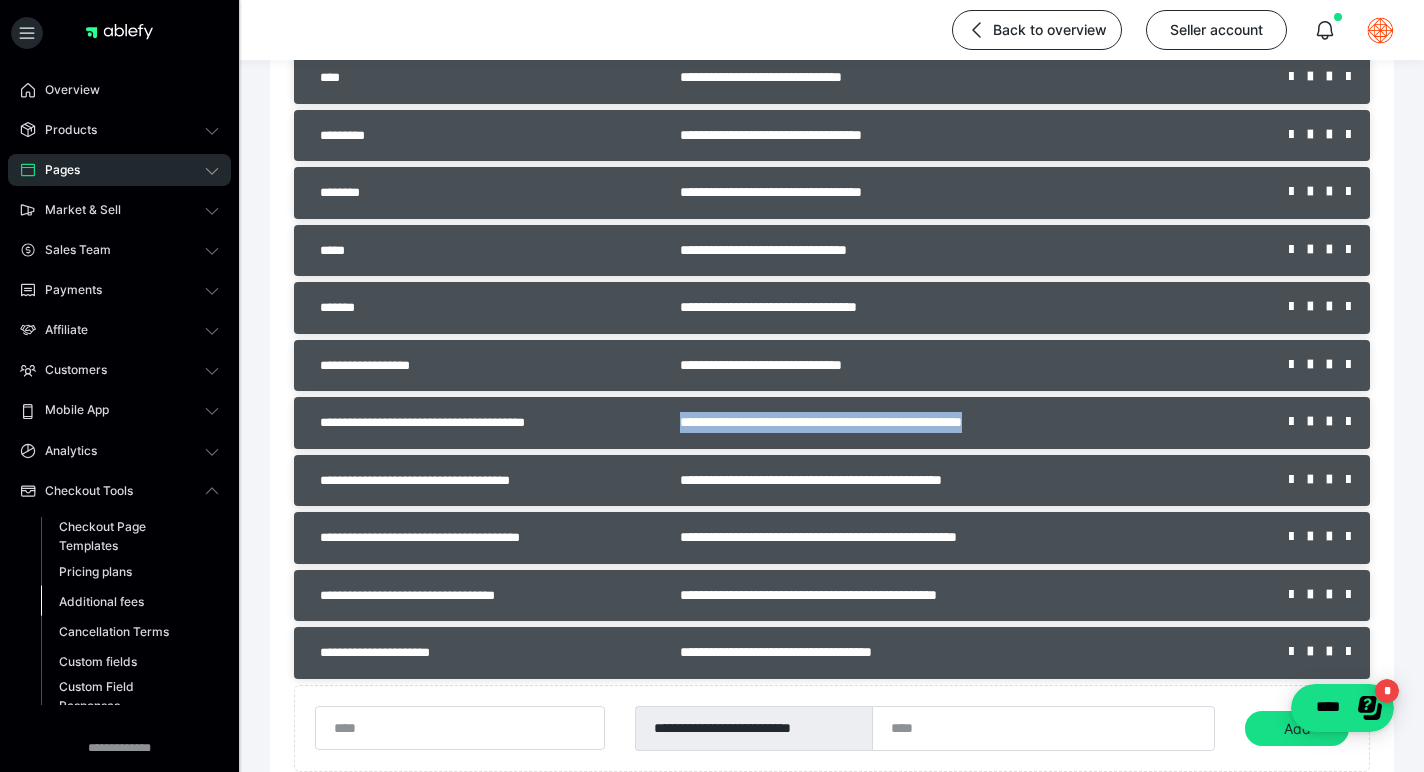 scroll, scrollTop: 70, scrollLeft: 0, axis: vertical 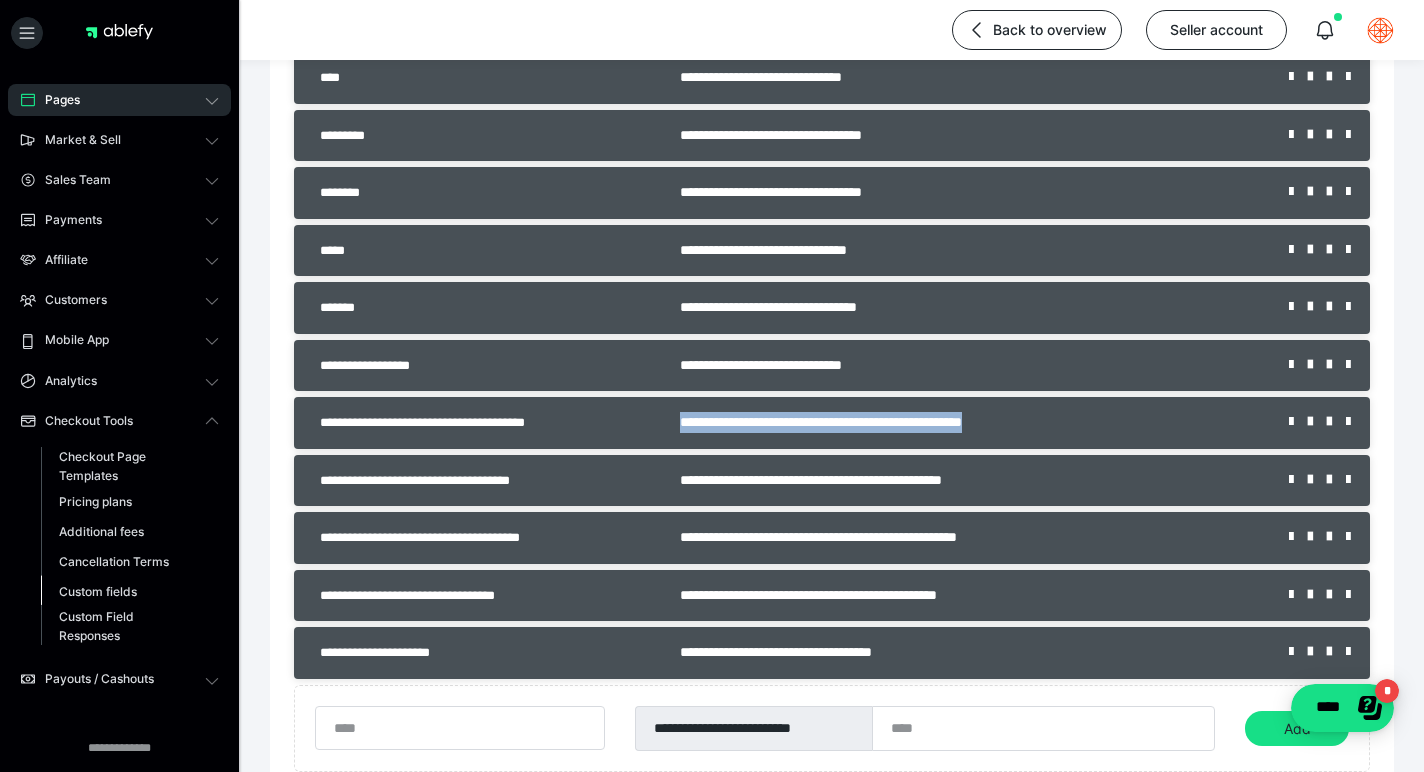 click on "Custom fields" at bounding box center [98, 591] 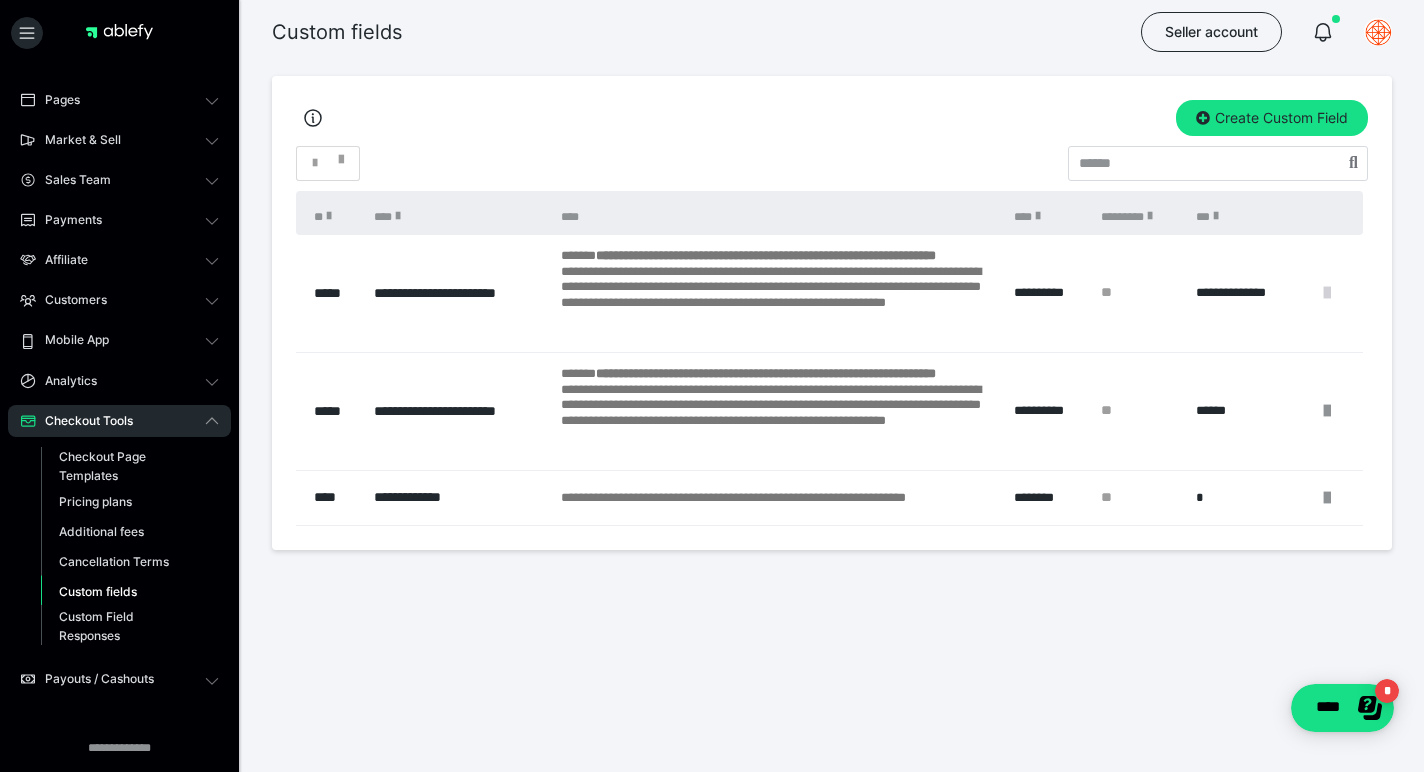 click at bounding box center (1327, 293) 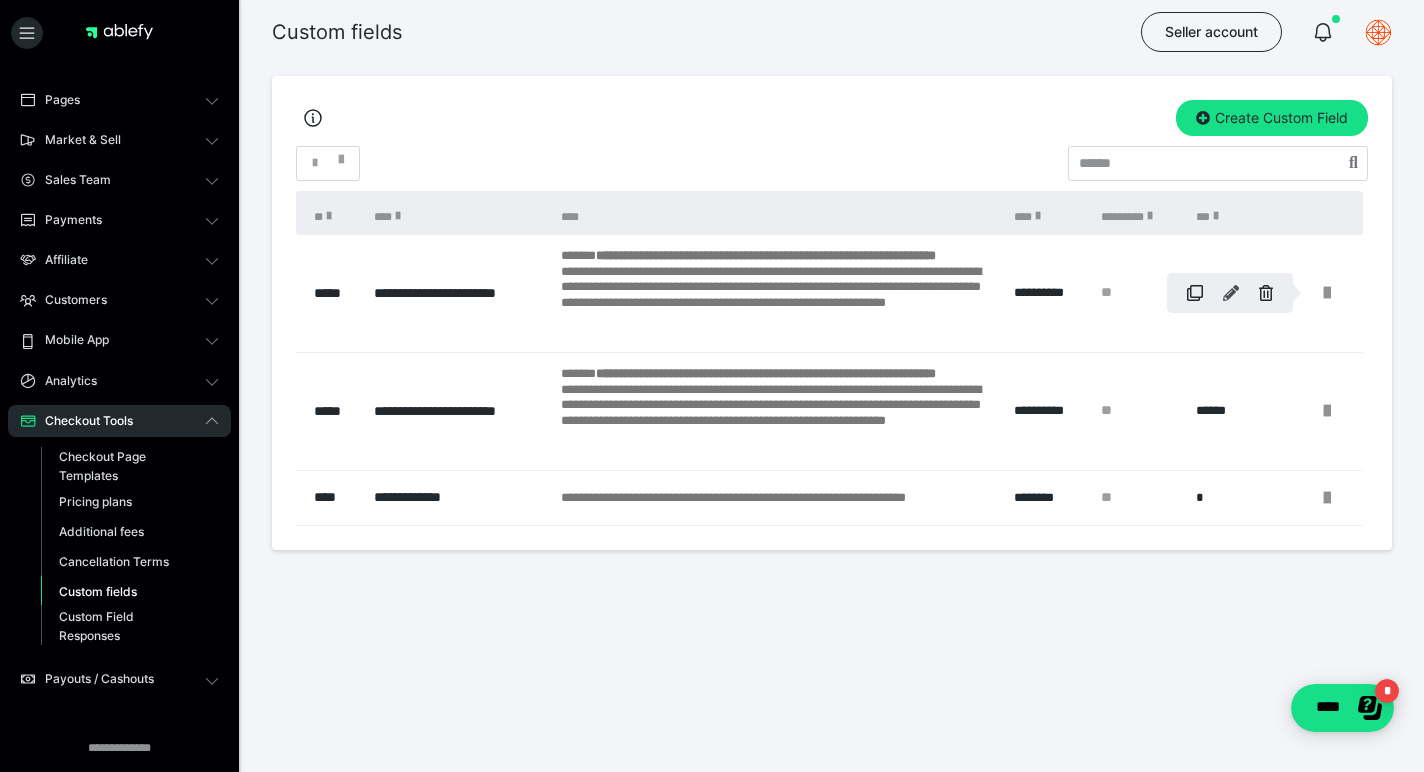 click at bounding box center [1231, 293] 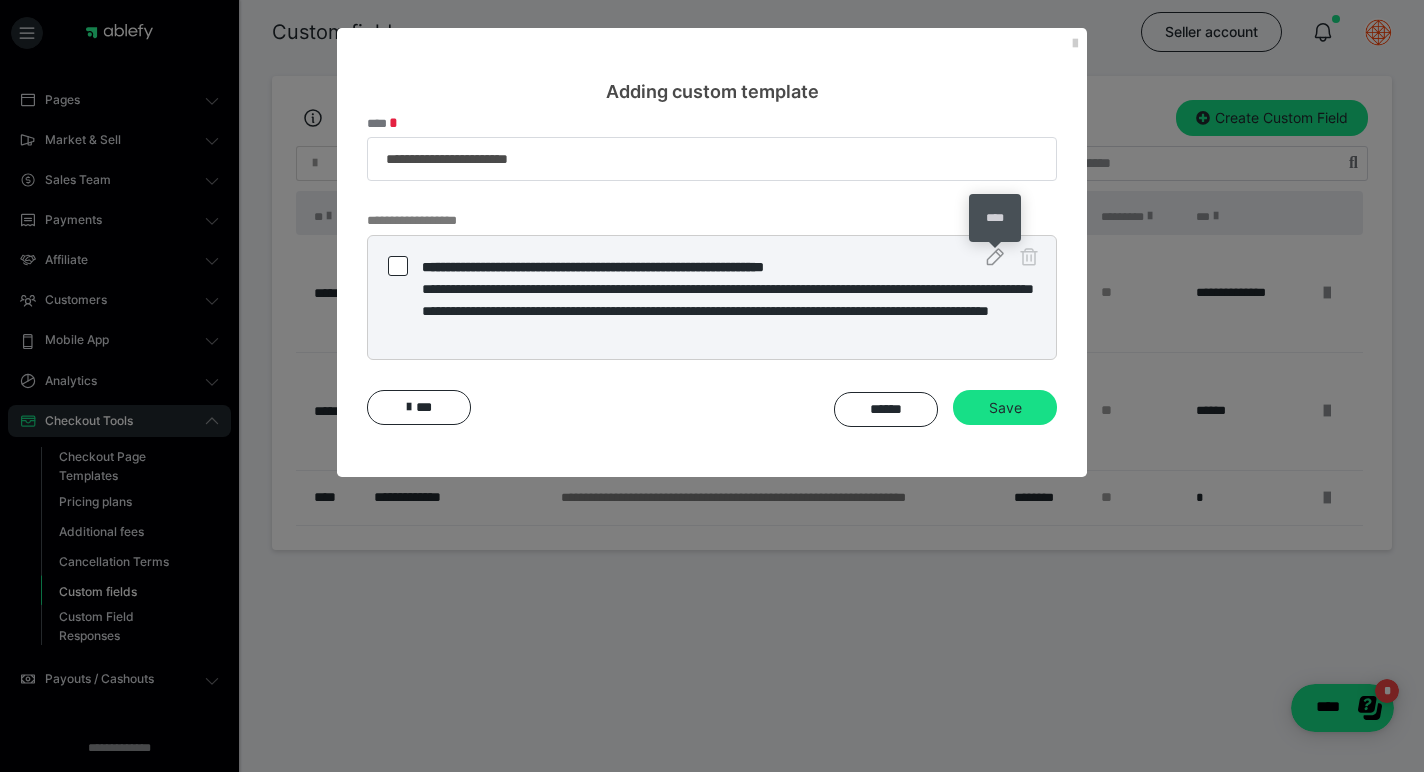 click 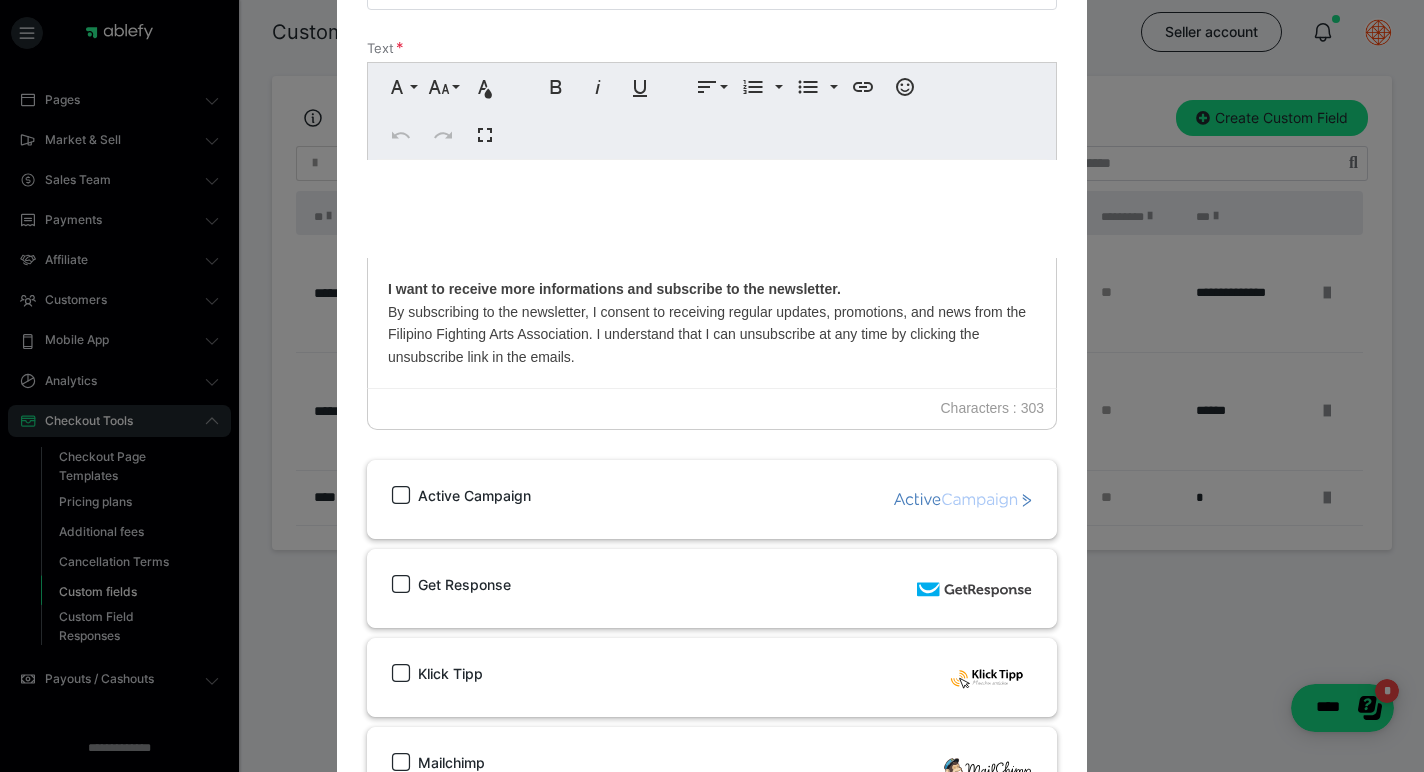 scroll, scrollTop: 566, scrollLeft: 0, axis: vertical 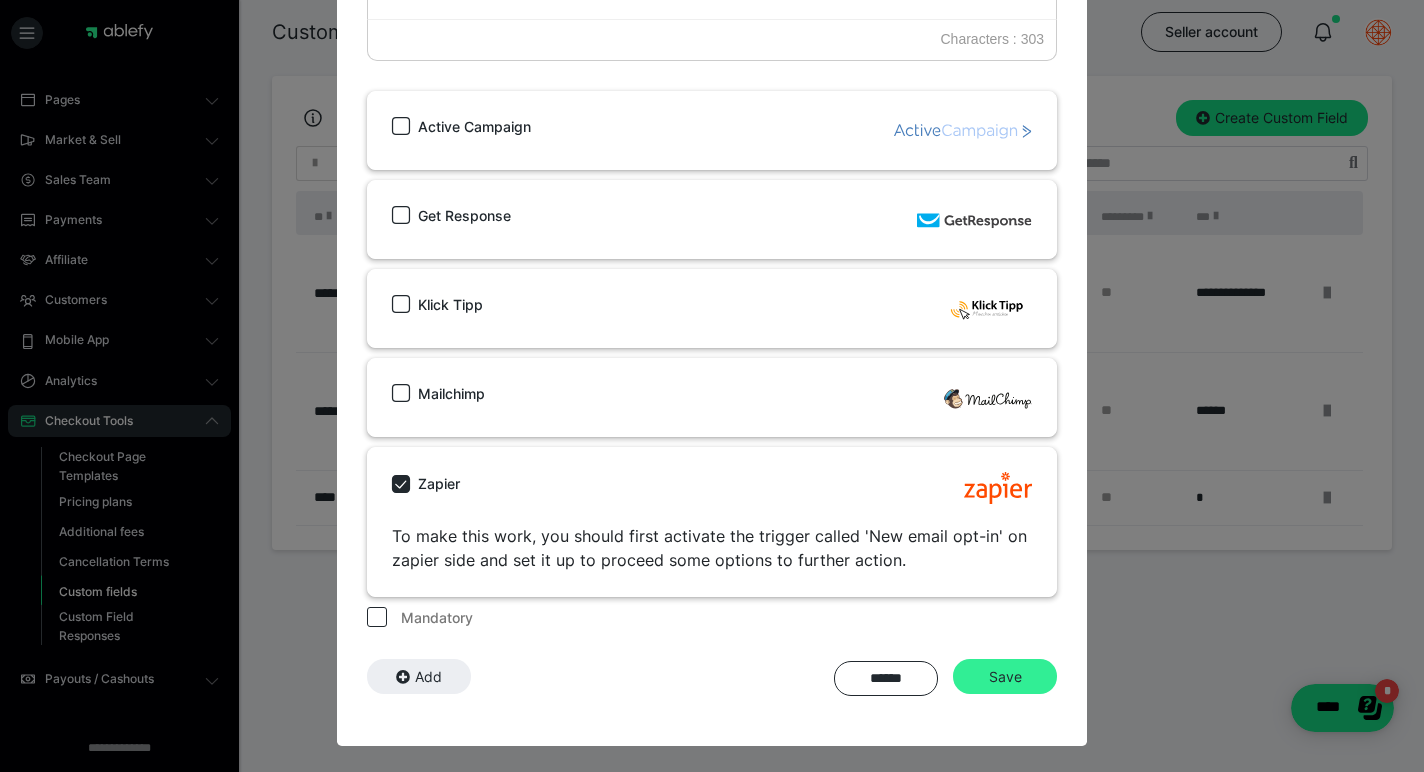 click on "Save" at bounding box center [1005, 677] 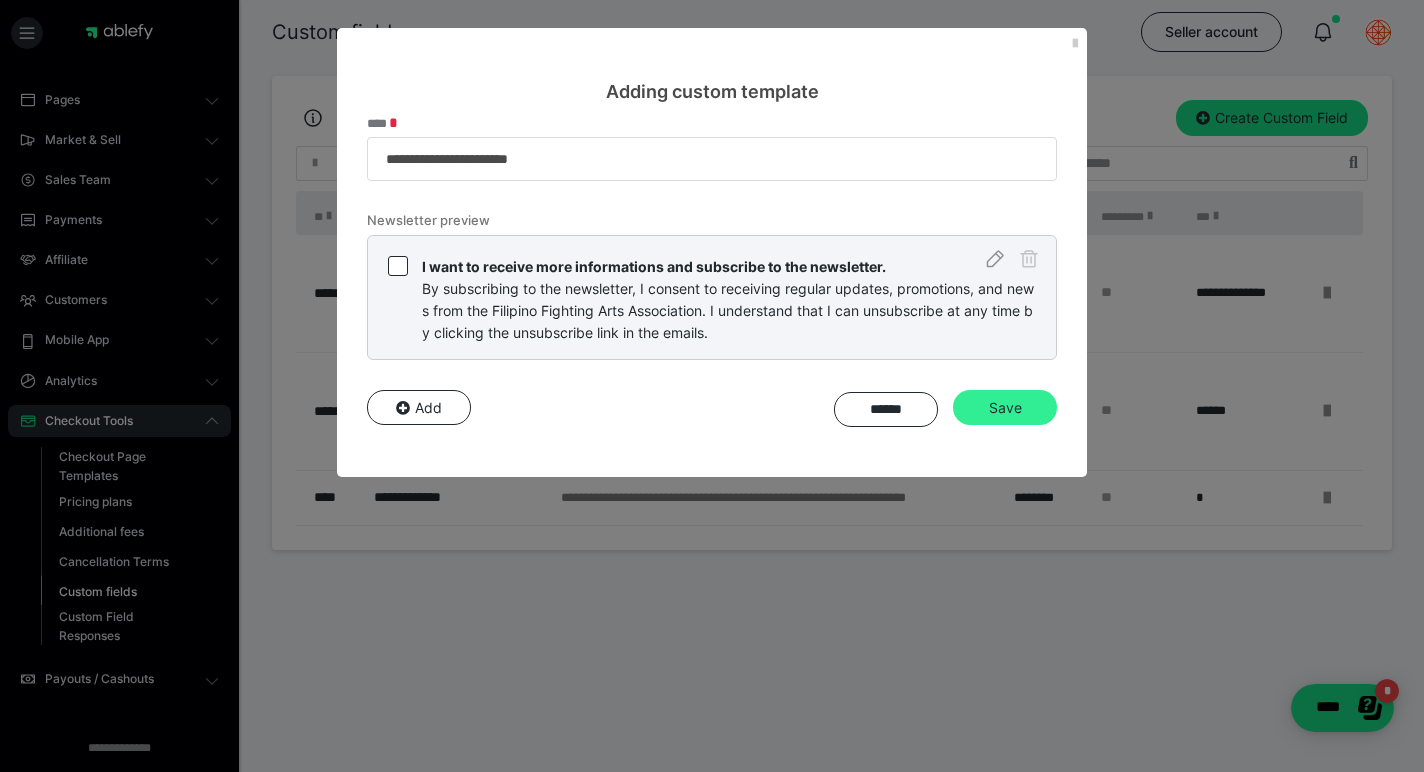 scroll, scrollTop: 0, scrollLeft: 0, axis: both 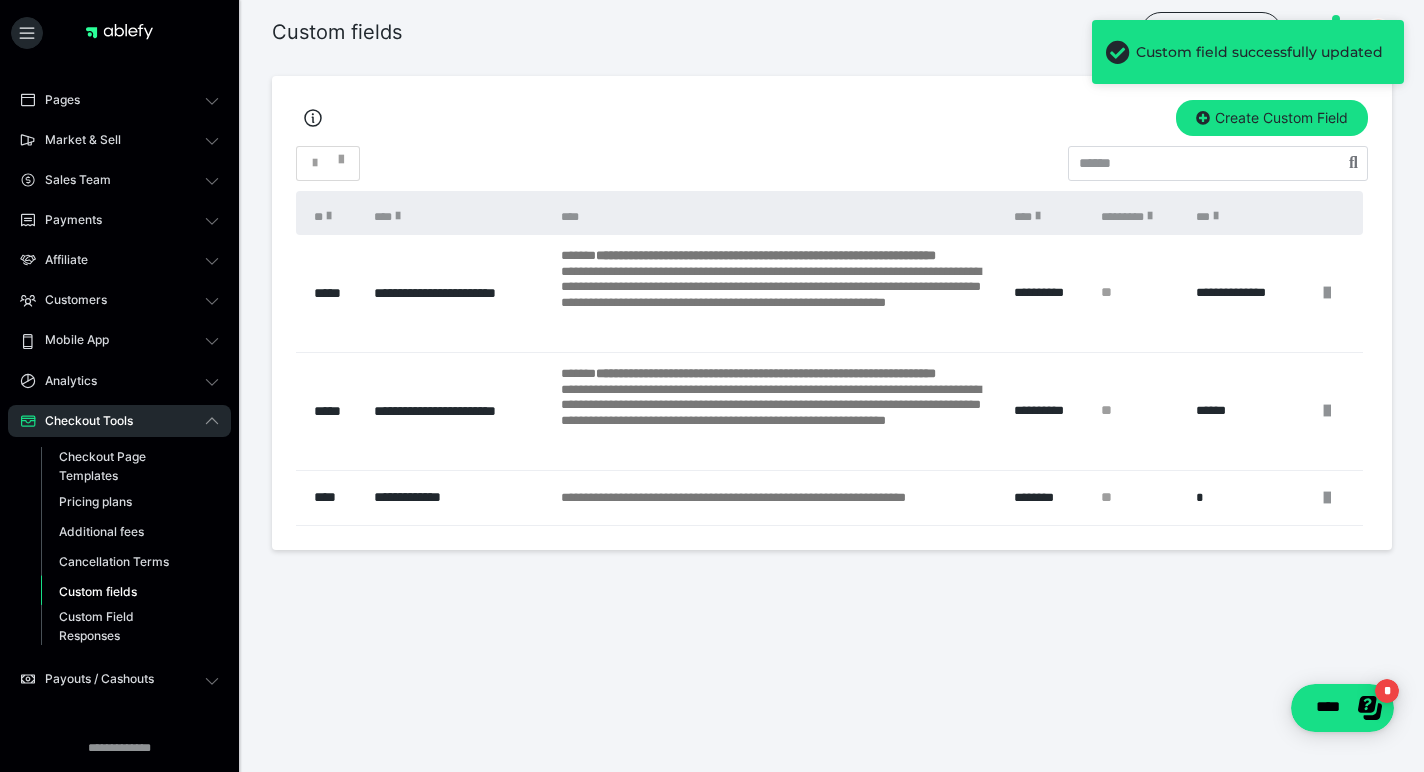 type 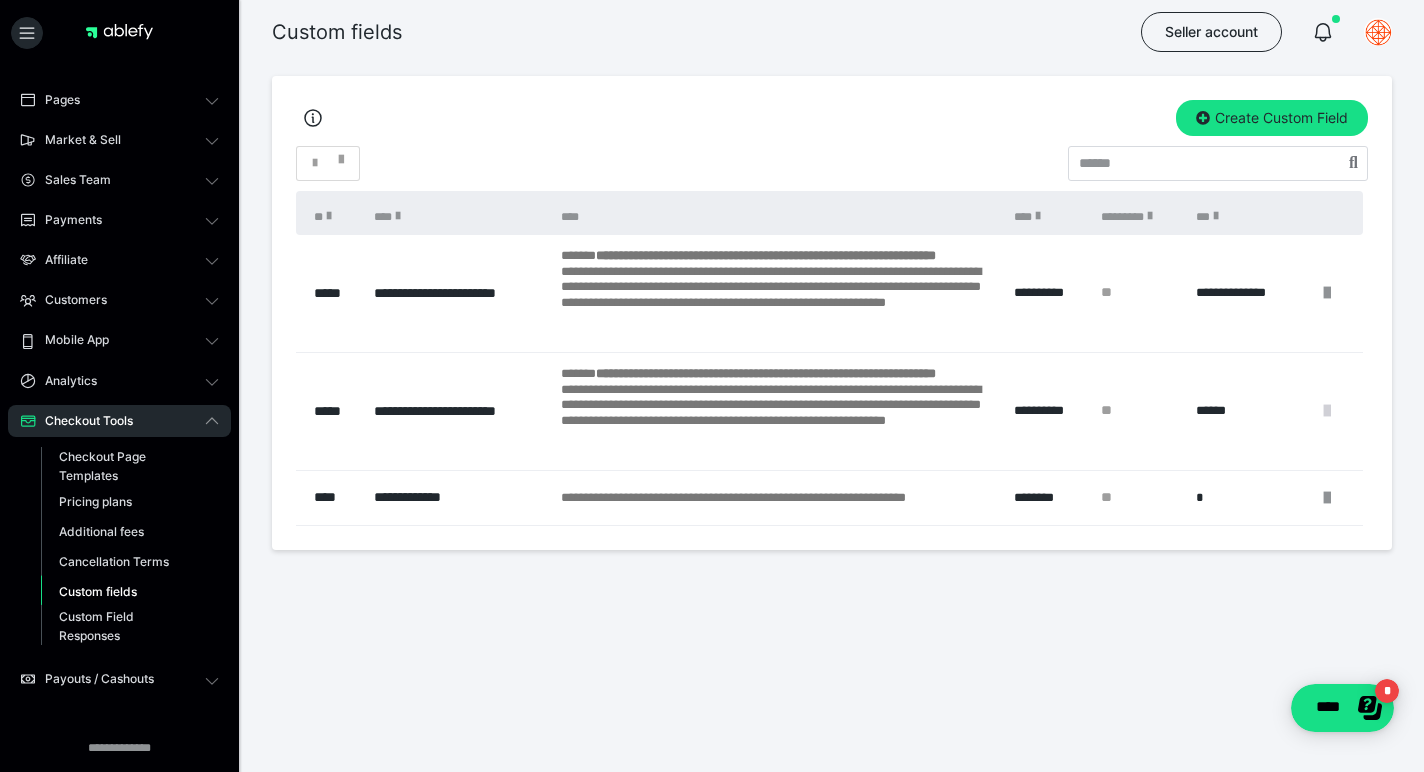 click at bounding box center [1327, 411] 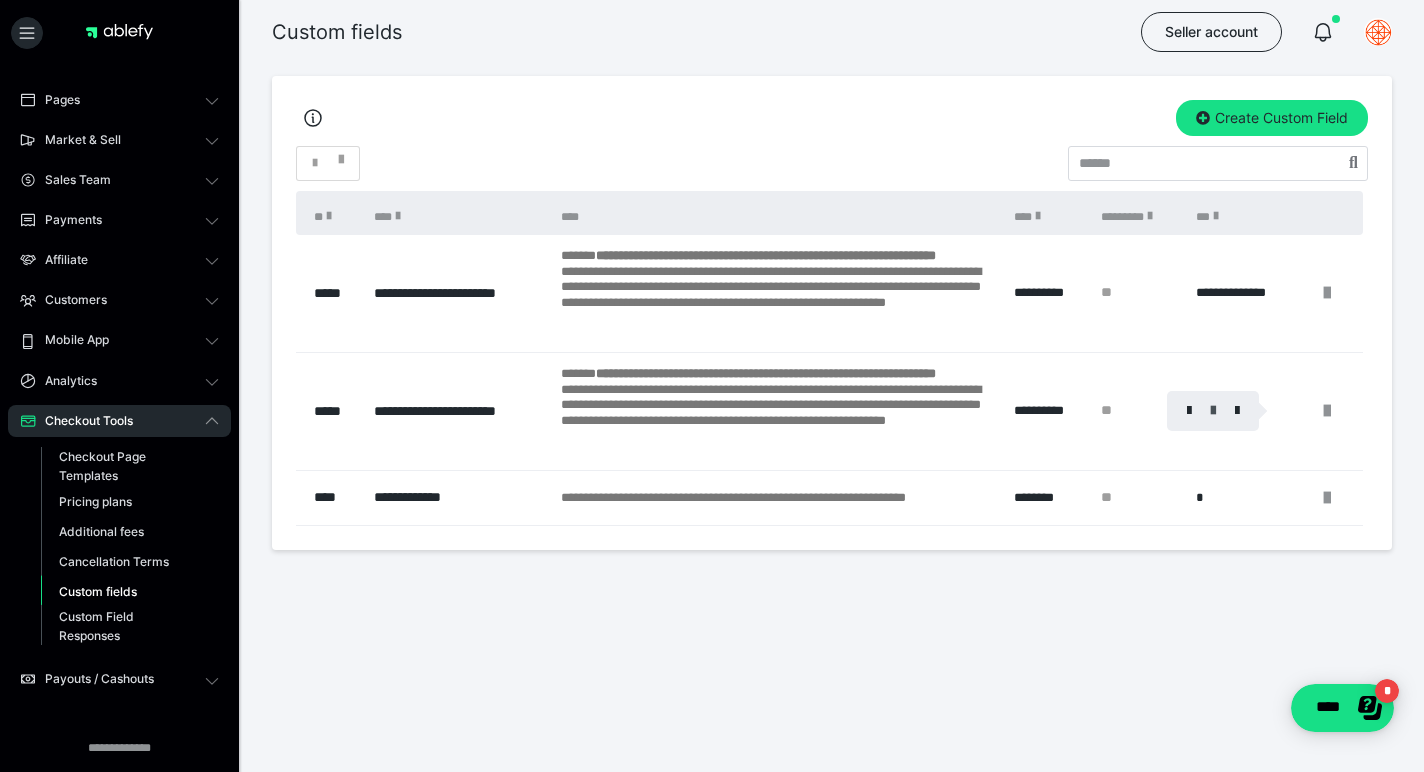 click at bounding box center [1213, 411] 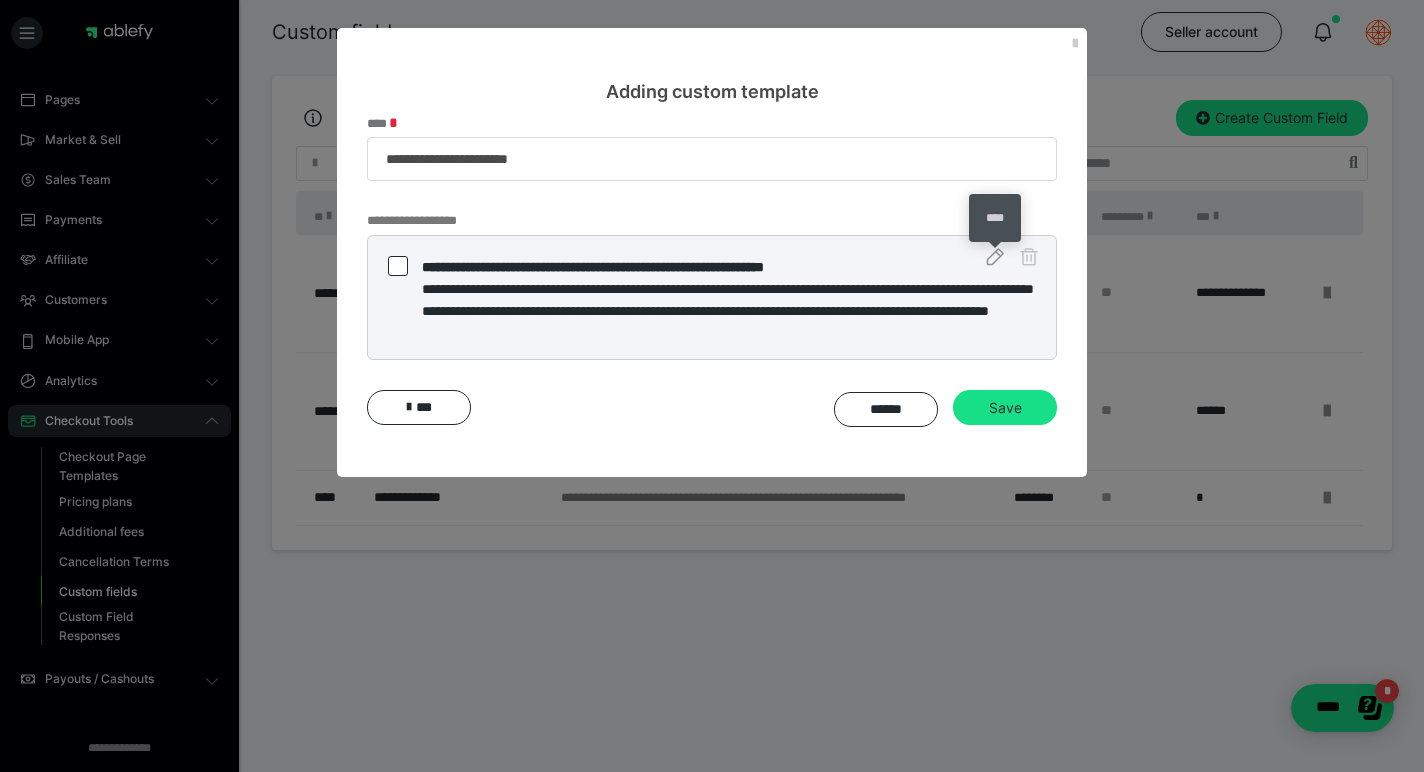 click 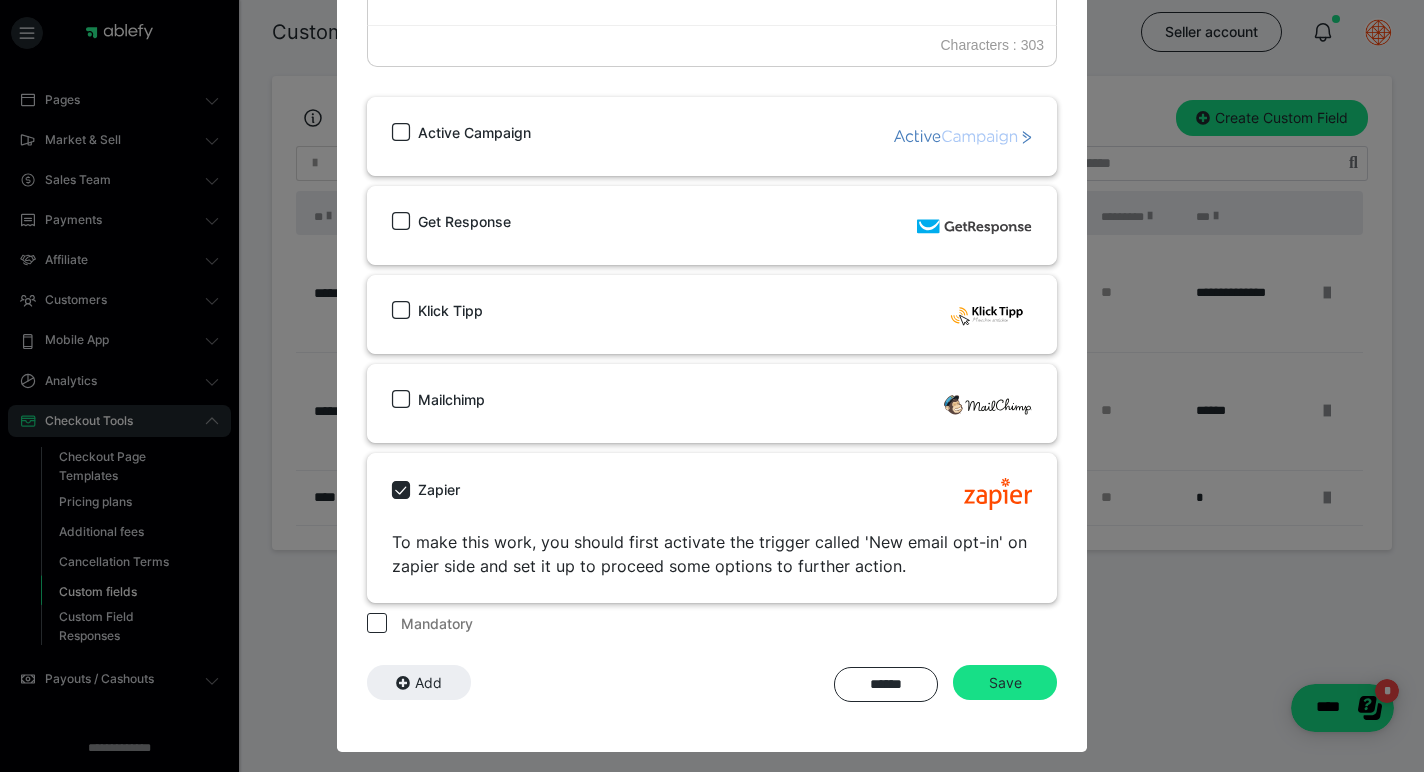 scroll, scrollTop: 566, scrollLeft: 0, axis: vertical 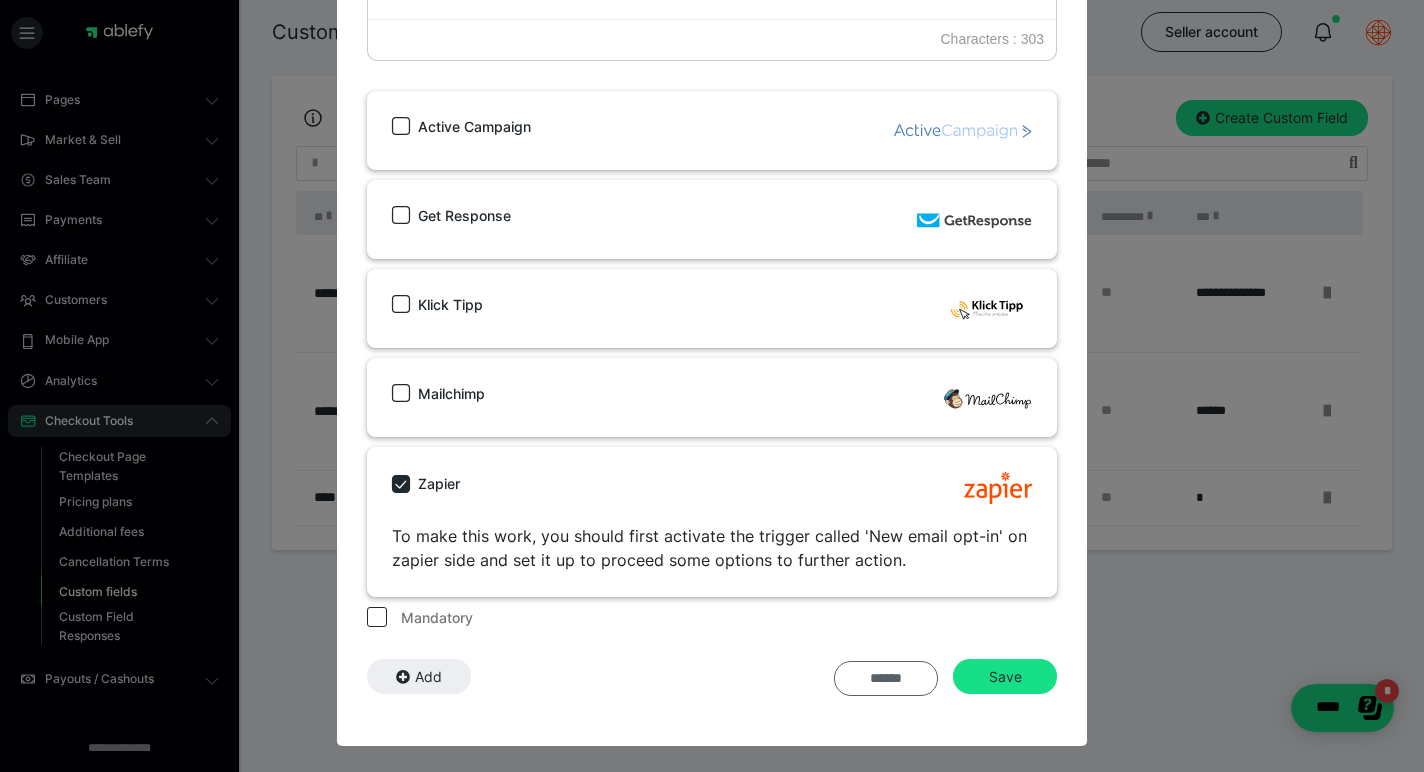 click on "******" at bounding box center (886, 679) 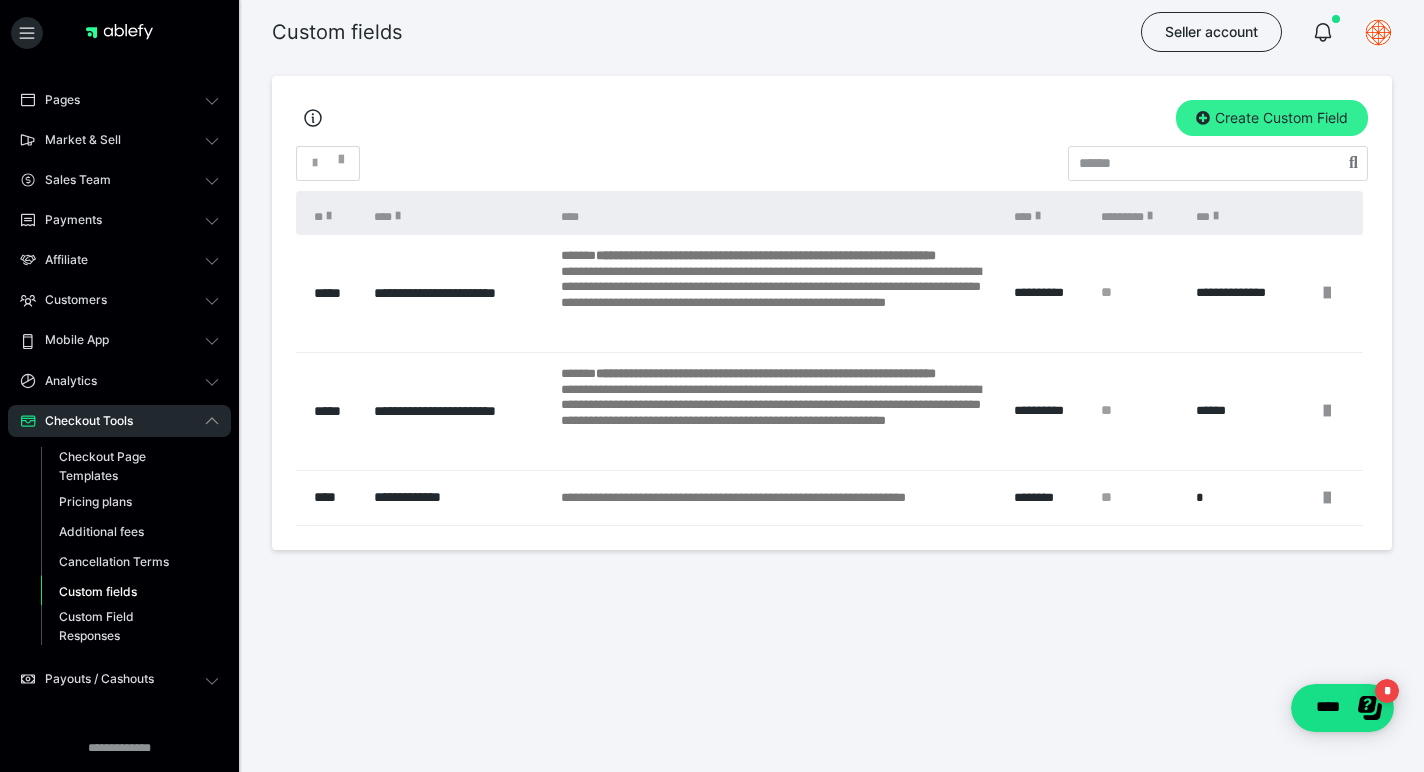 click on "Create Custom Field" at bounding box center (1272, 118) 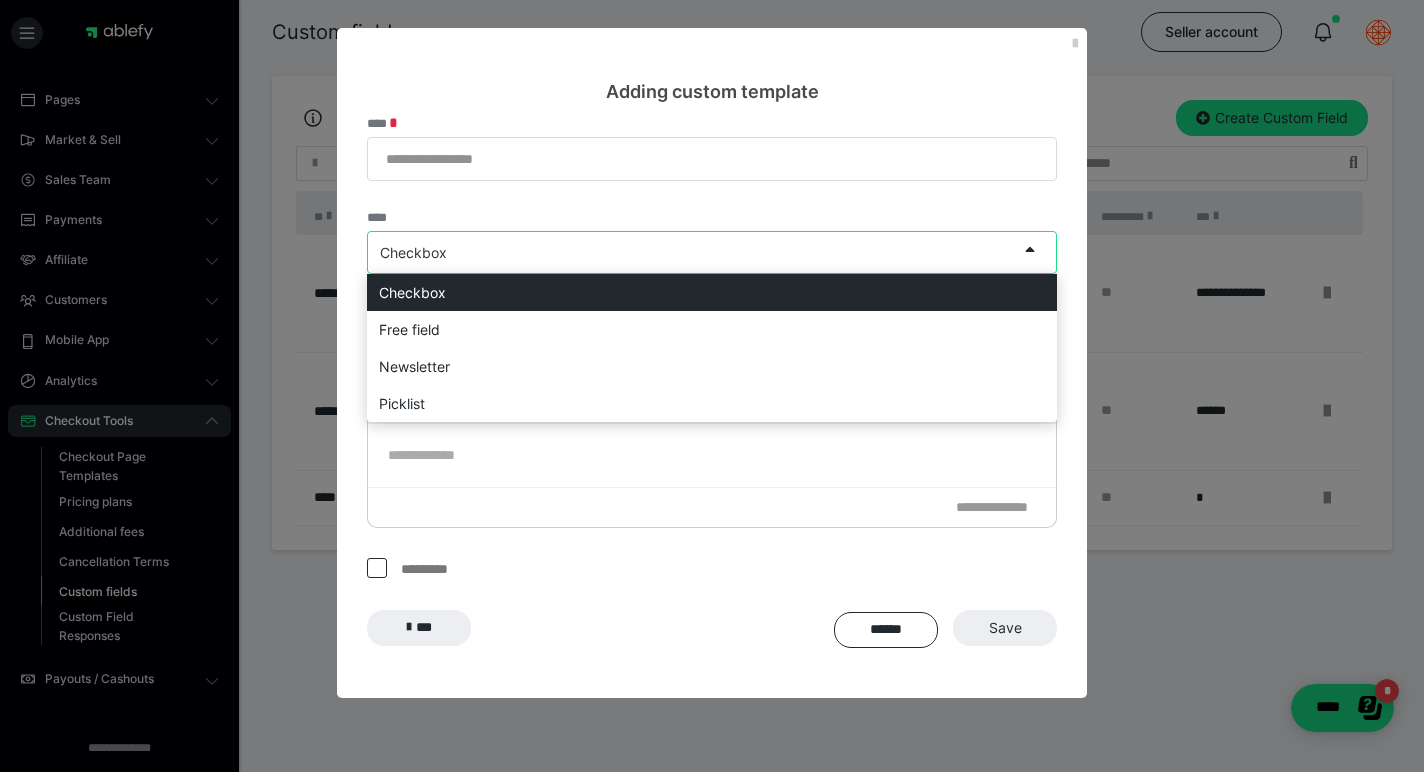 click at bounding box center (1030, 249) 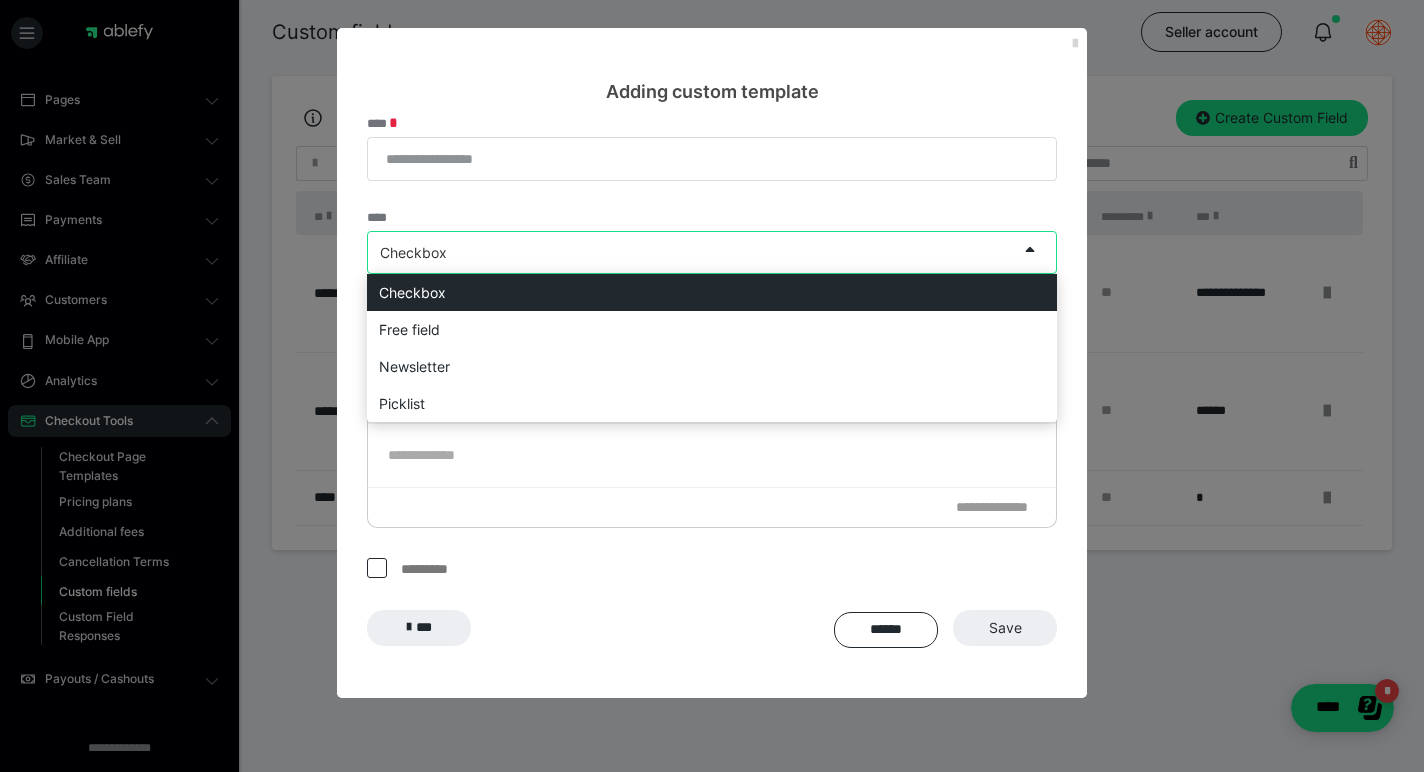click at bounding box center [1075, 44] 